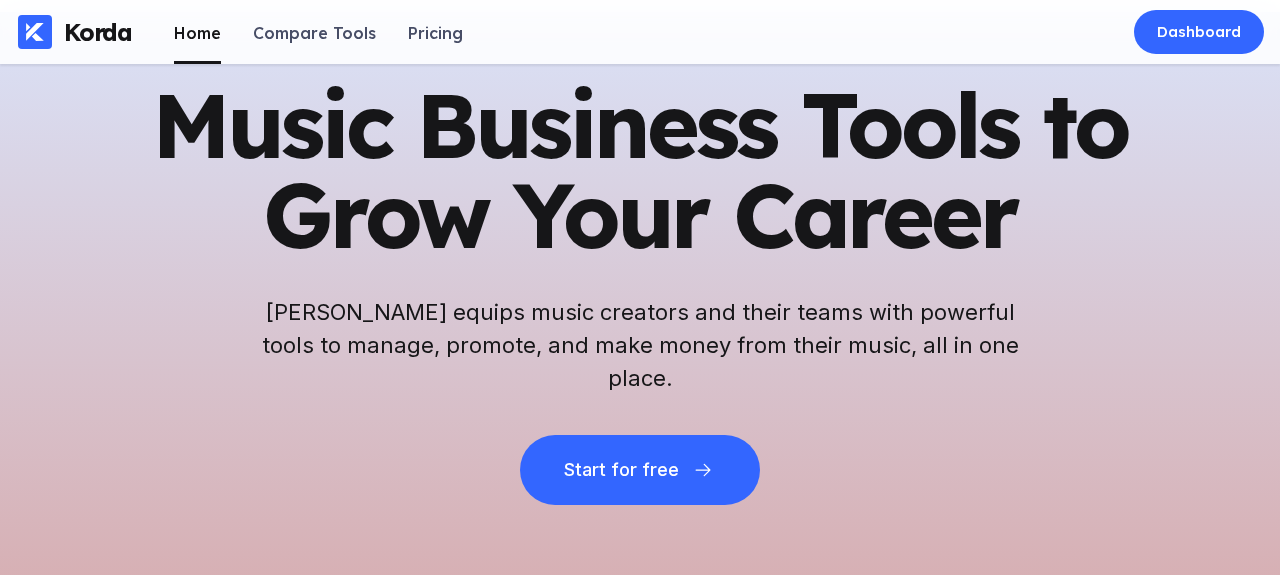 scroll, scrollTop: 0, scrollLeft: 0, axis: both 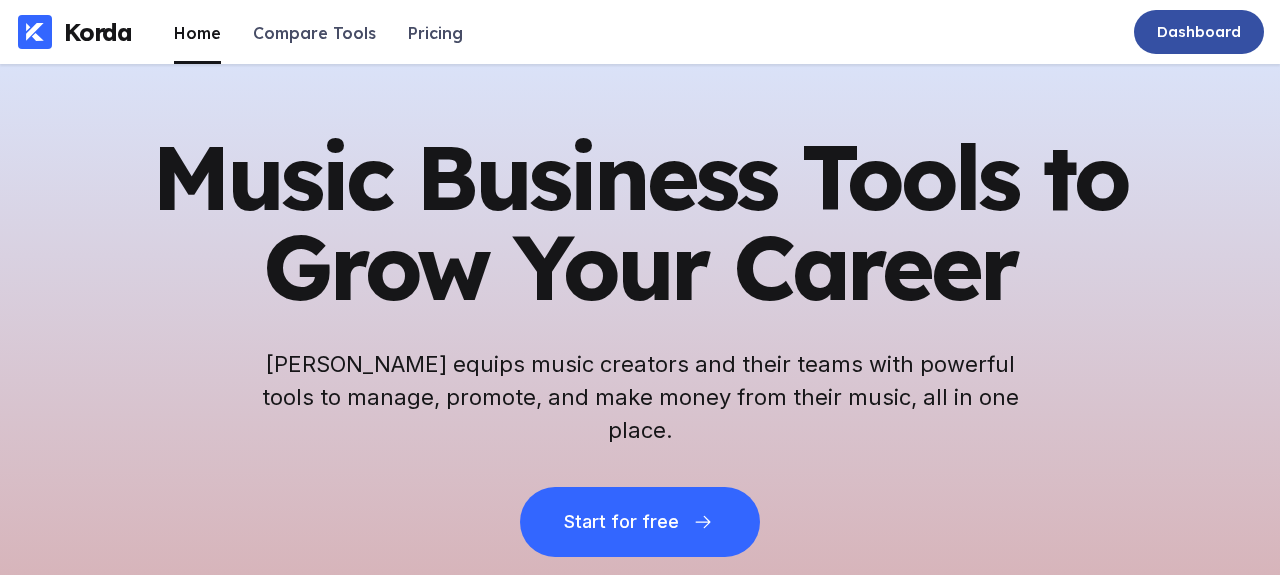 click on "Dashboard" at bounding box center (1199, 32) 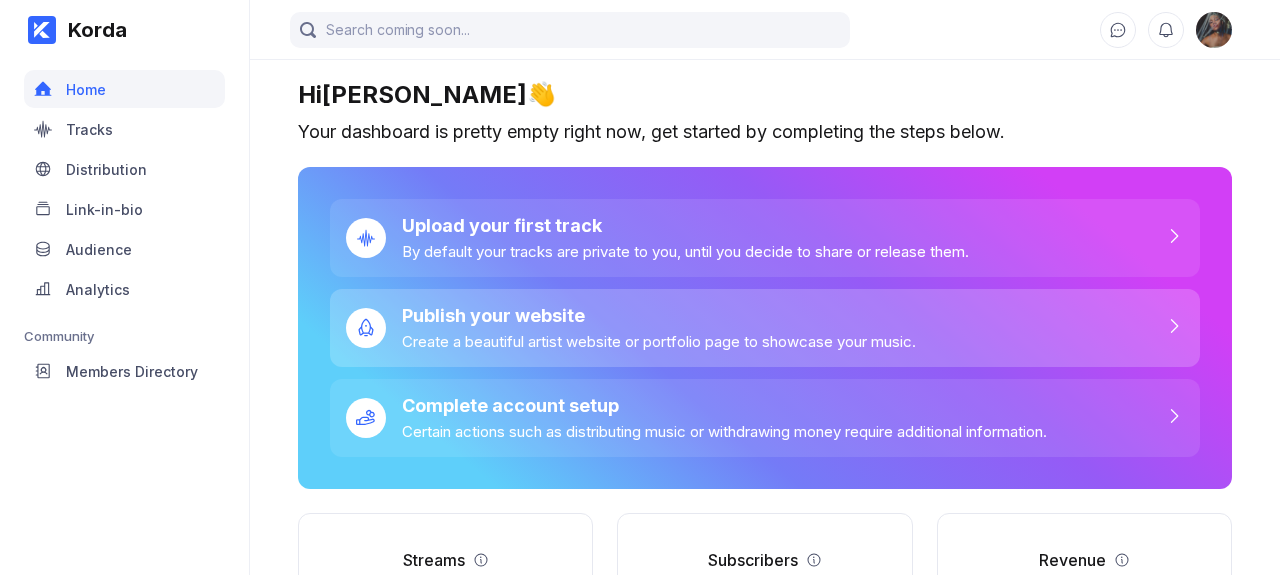 click on "Create a beautiful artist website or portfolio page to showcase your music." at bounding box center (659, 341) 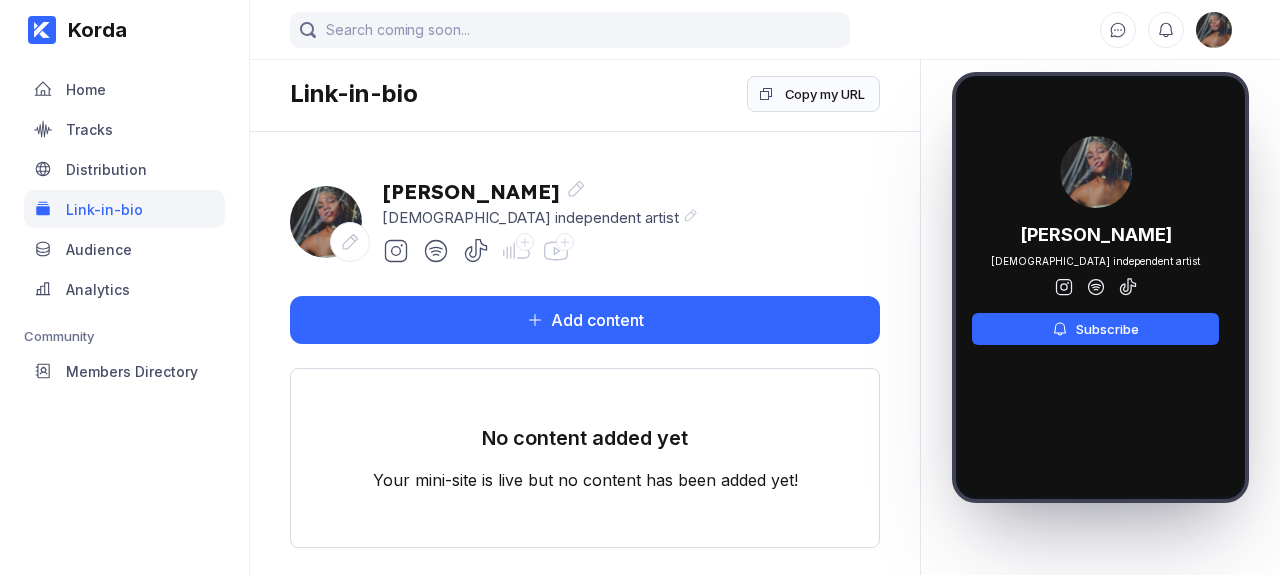 scroll, scrollTop: 49, scrollLeft: 0, axis: vertical 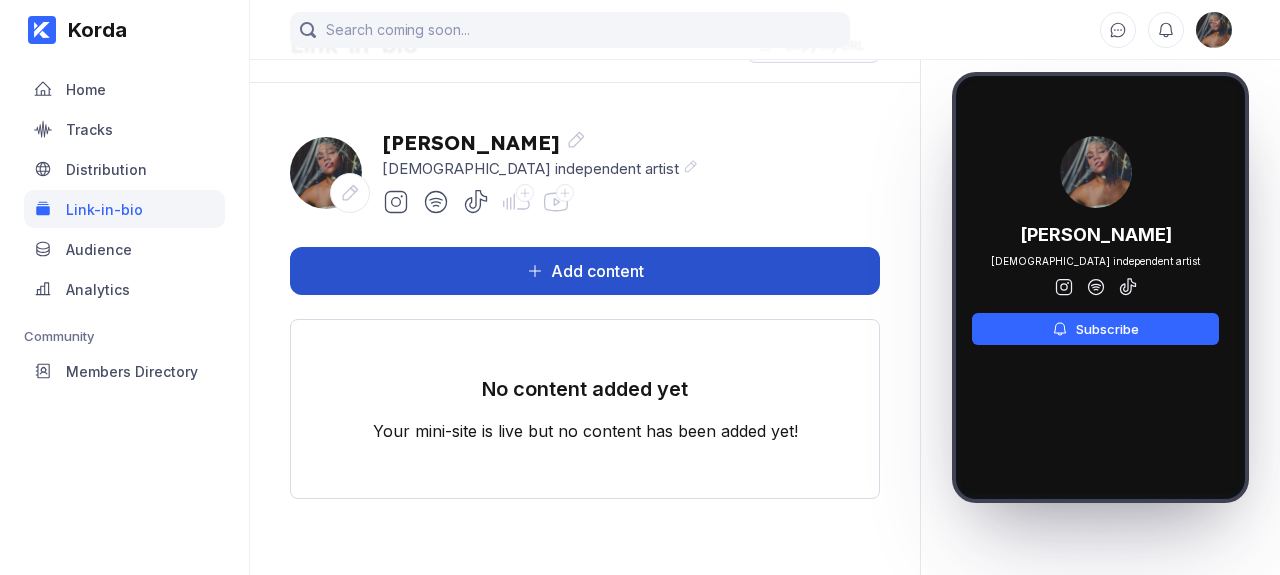 click on "Add content" at bounding box center [593, 271] 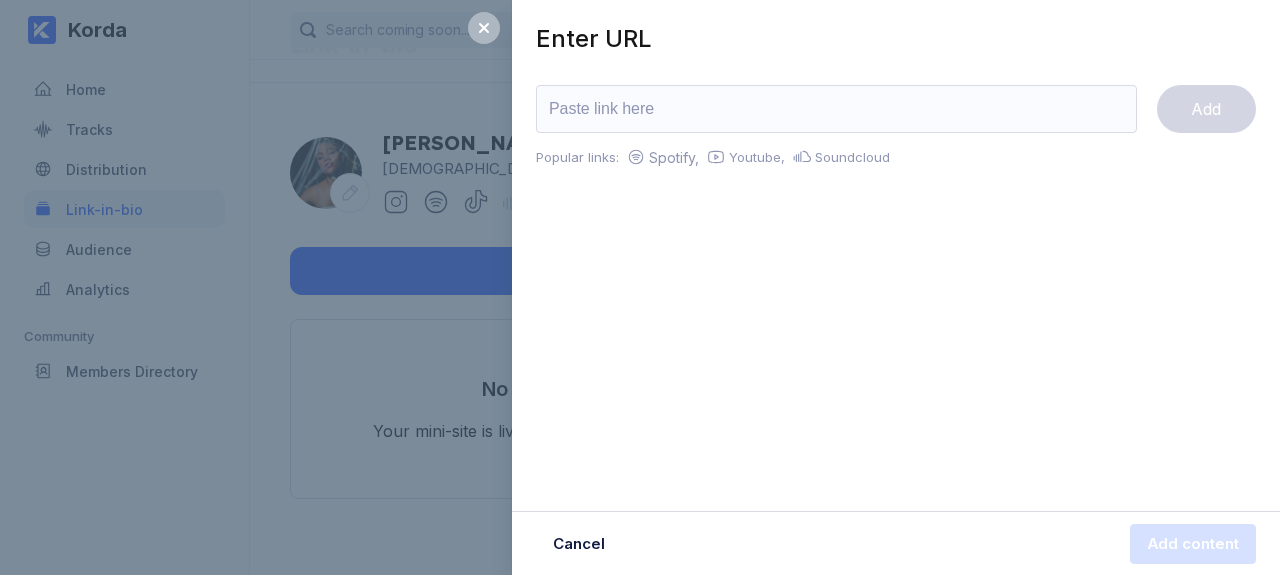 click at bounding box center [836, 109] 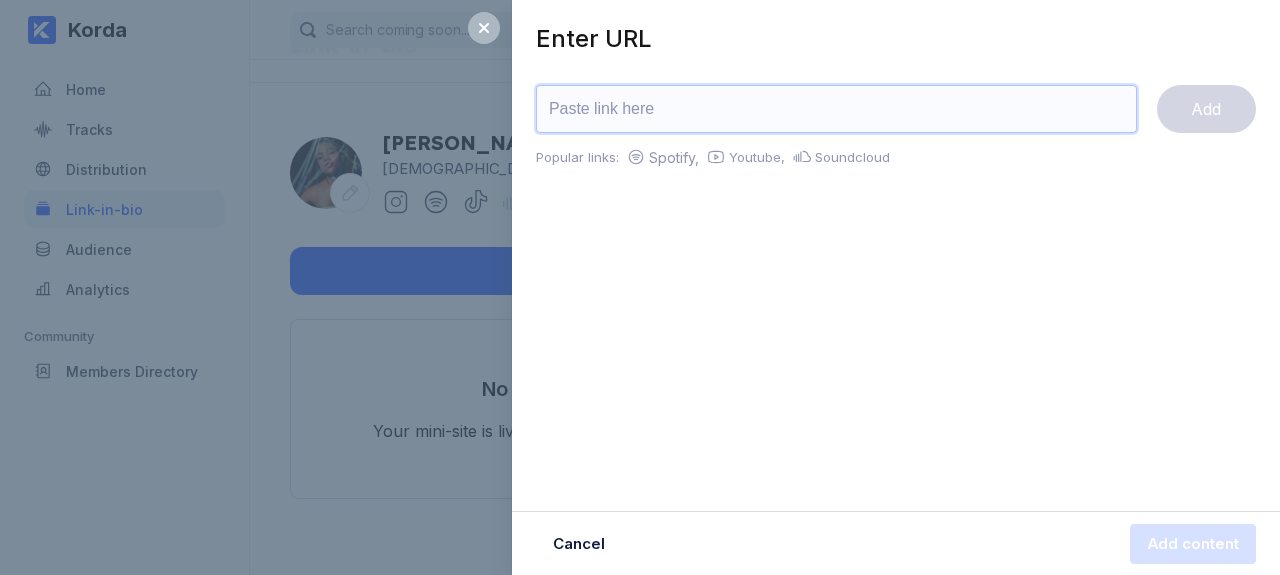 click at bounding box center [836, 109] 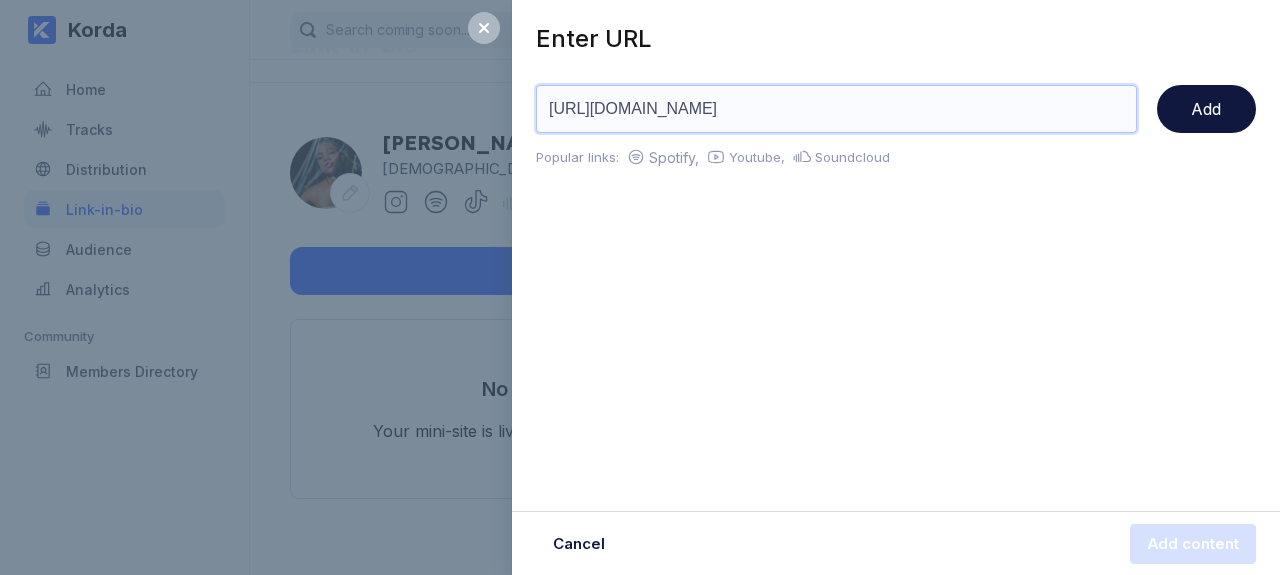 scroll, scrollTop: 0, scrollLeft: 63, axis: horizontal 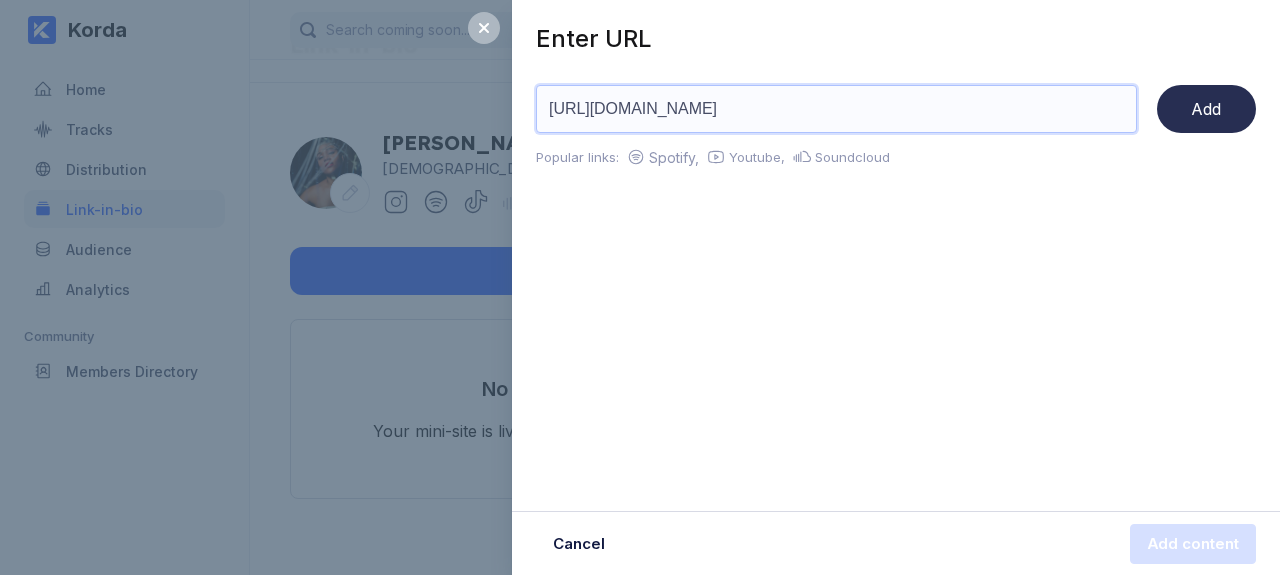 type on "[URL][DOMAIN_NAME]" 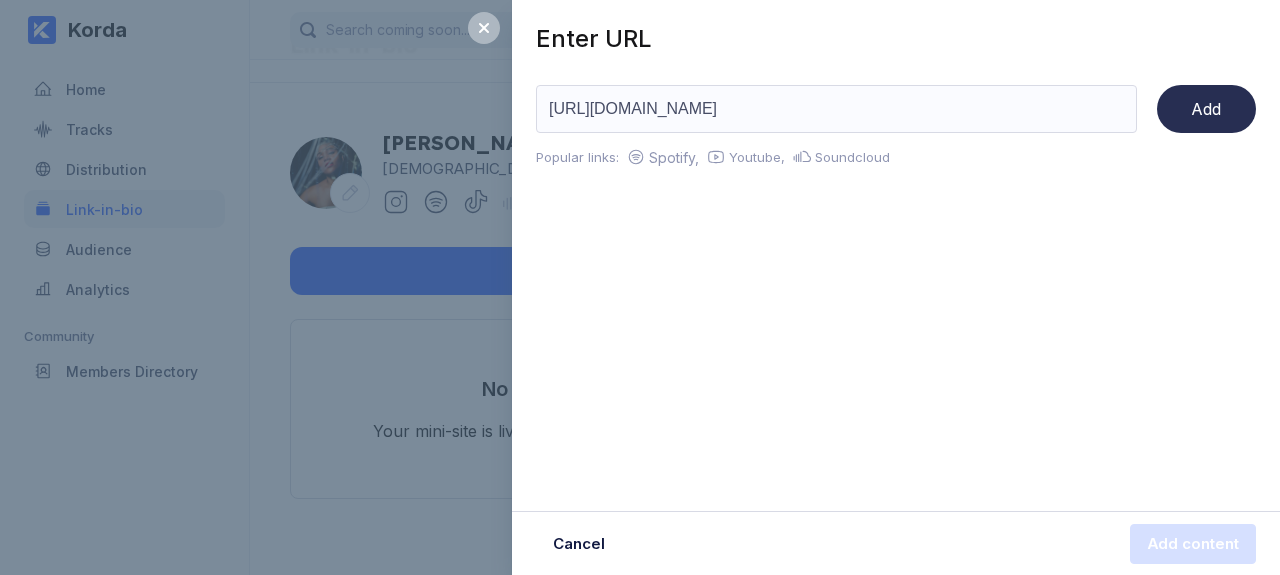 click on "Add" at bounding box center (1206, 109) 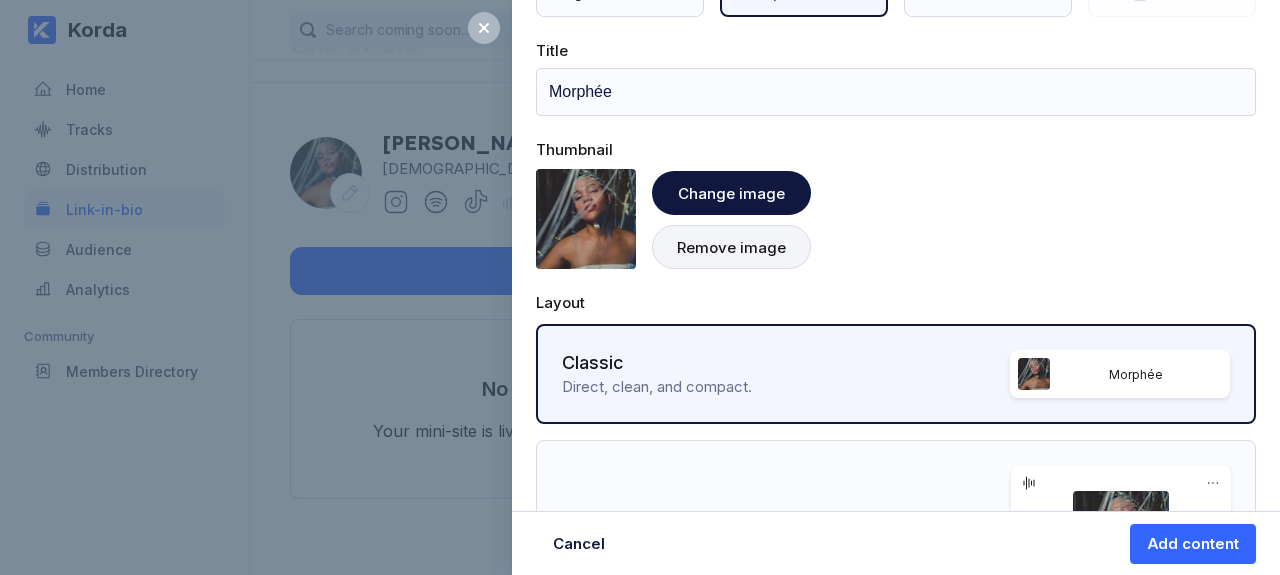 scroll, scrollTop: 411, scrollLeft: 0, axis: vertical 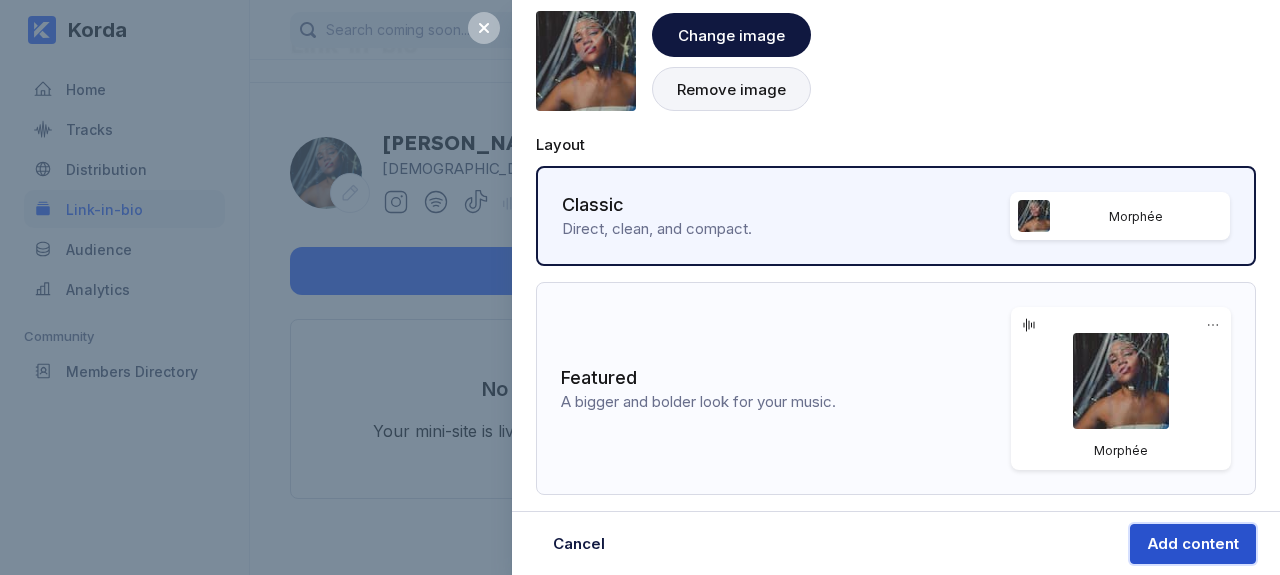 click on "Add content" at bounding box center (1193, 544) 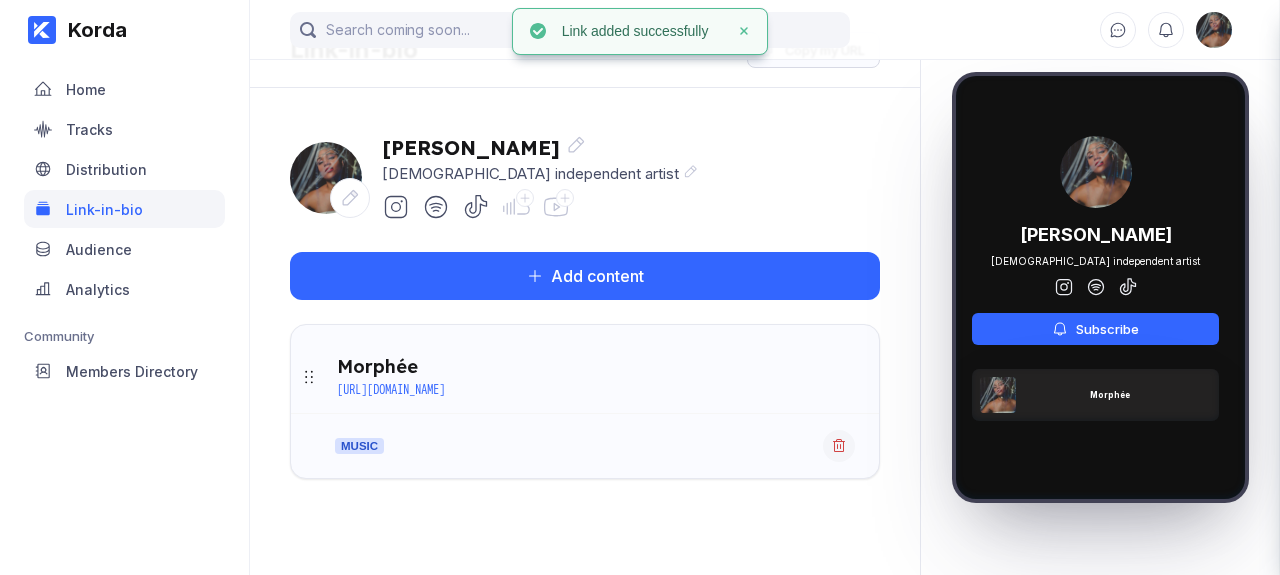 scroll, scrollTop: 85, scrollLeft: 0, axis: vertical 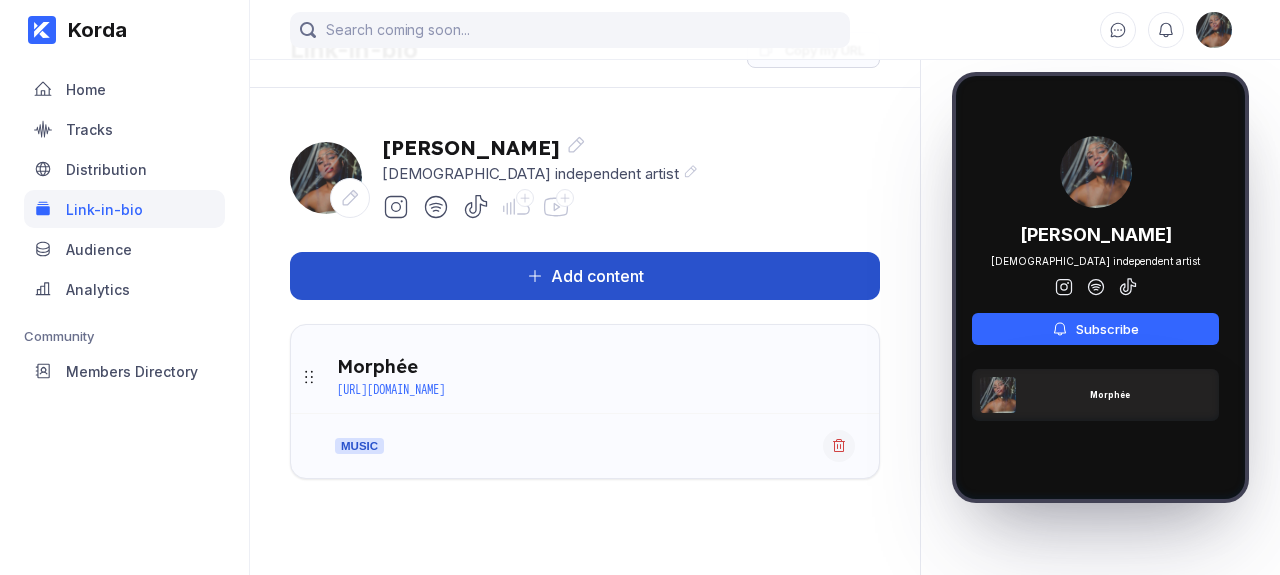 click on "Add content" at bounding box center [585, 276] 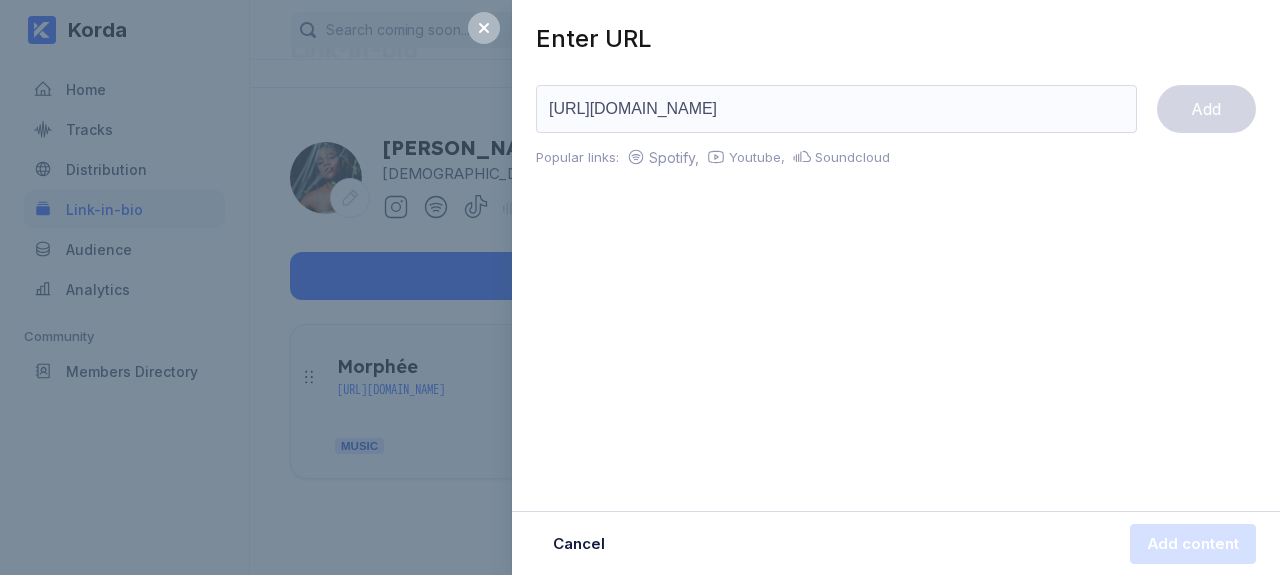 scroll, scrollTop: 0, scrollLeft: 83, axis: horizontal 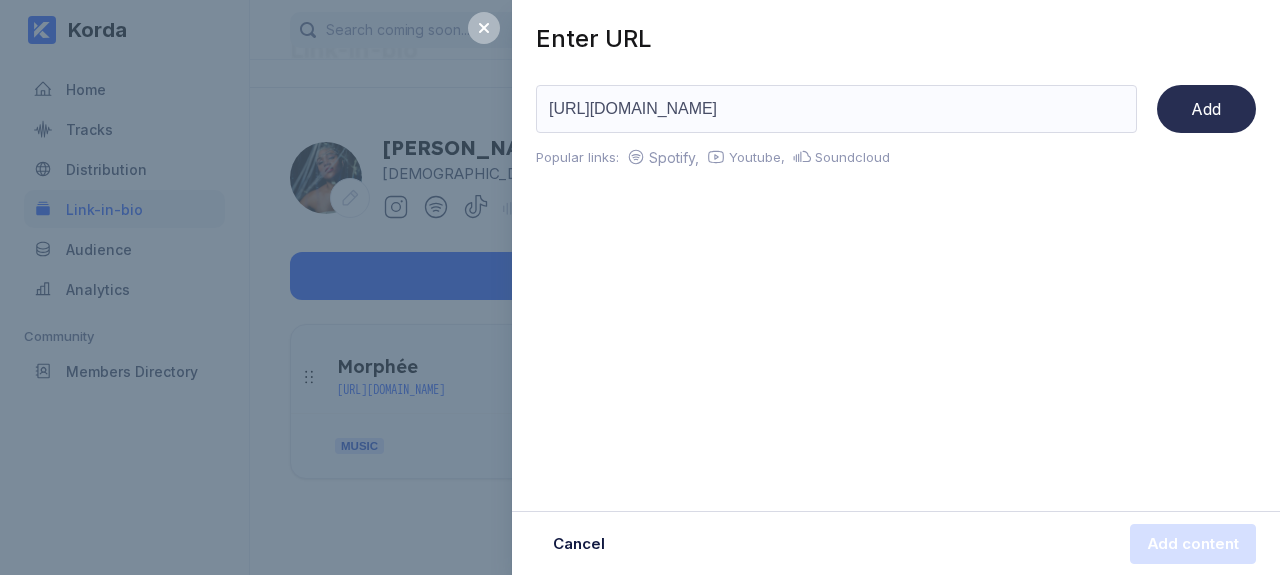 type on "[URL][DOMAIN_NAME]" 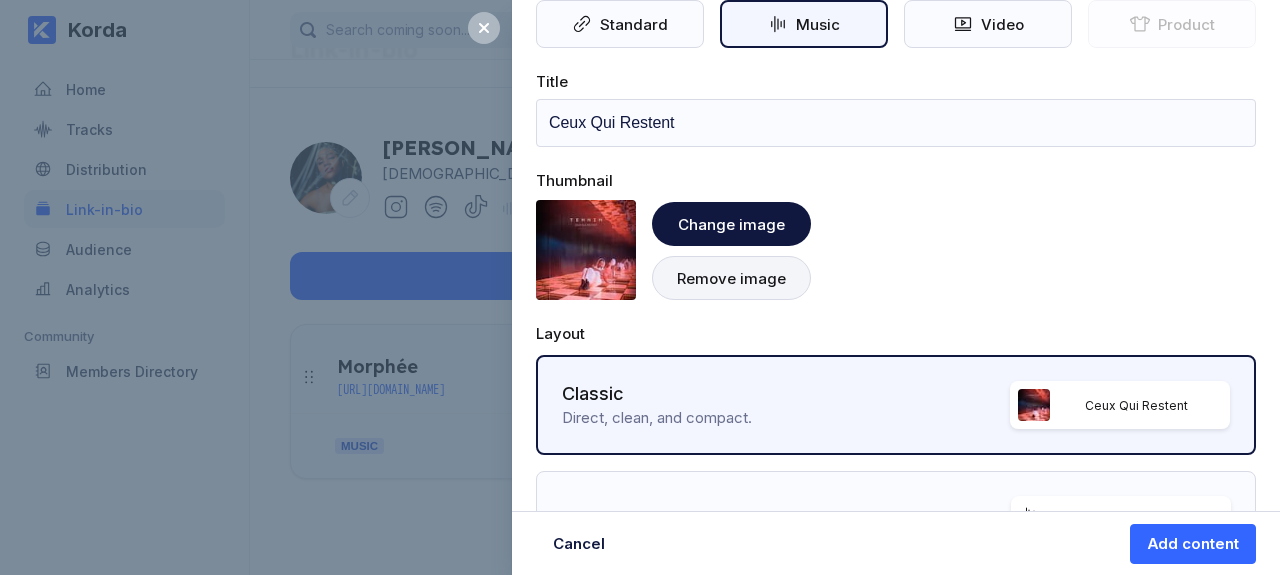 scroll, scrollTop: 343, scrollLeft: 0, axis: vertical 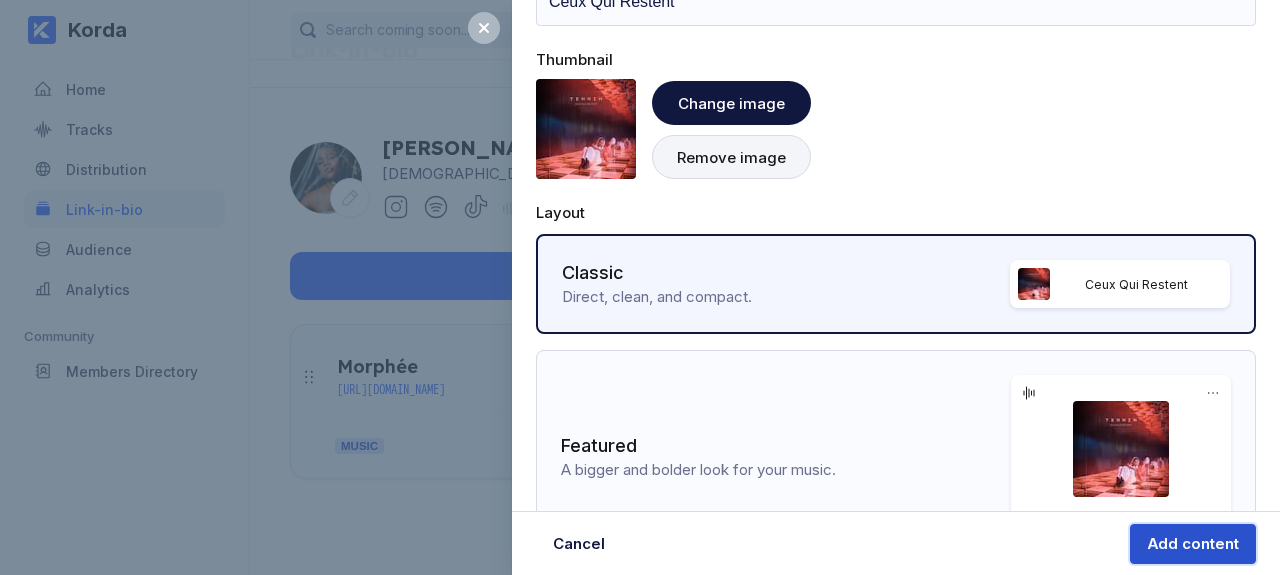 click on "Add content" at bounding box center [1193, 544] 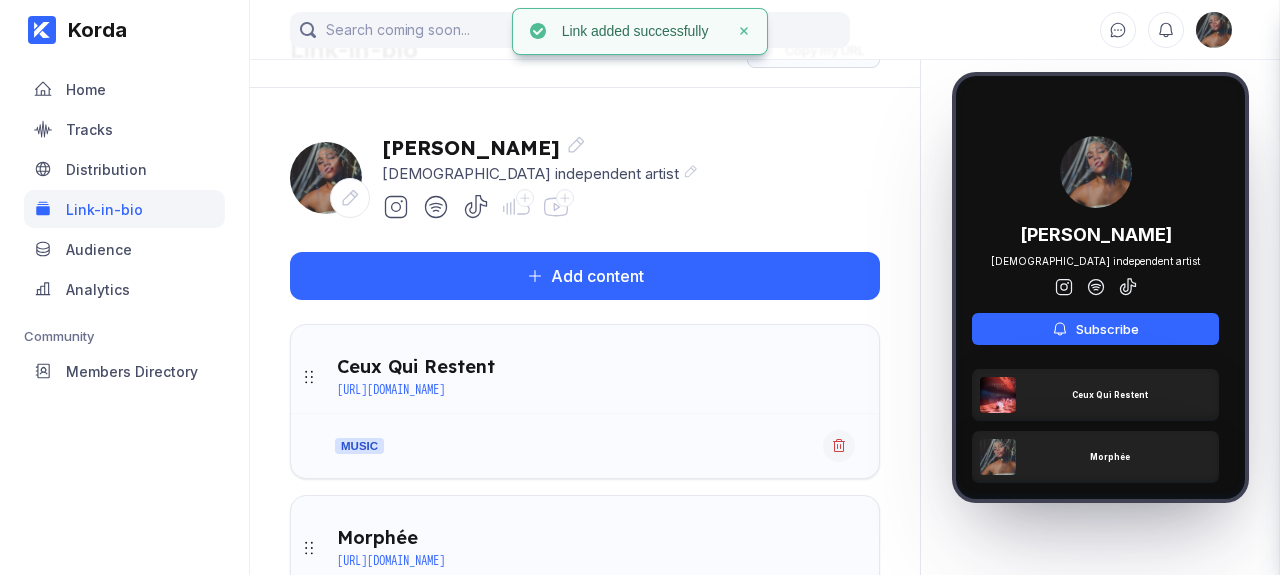 scroll, scrollTop: 85, scrollLeft: 0, axis: vertical 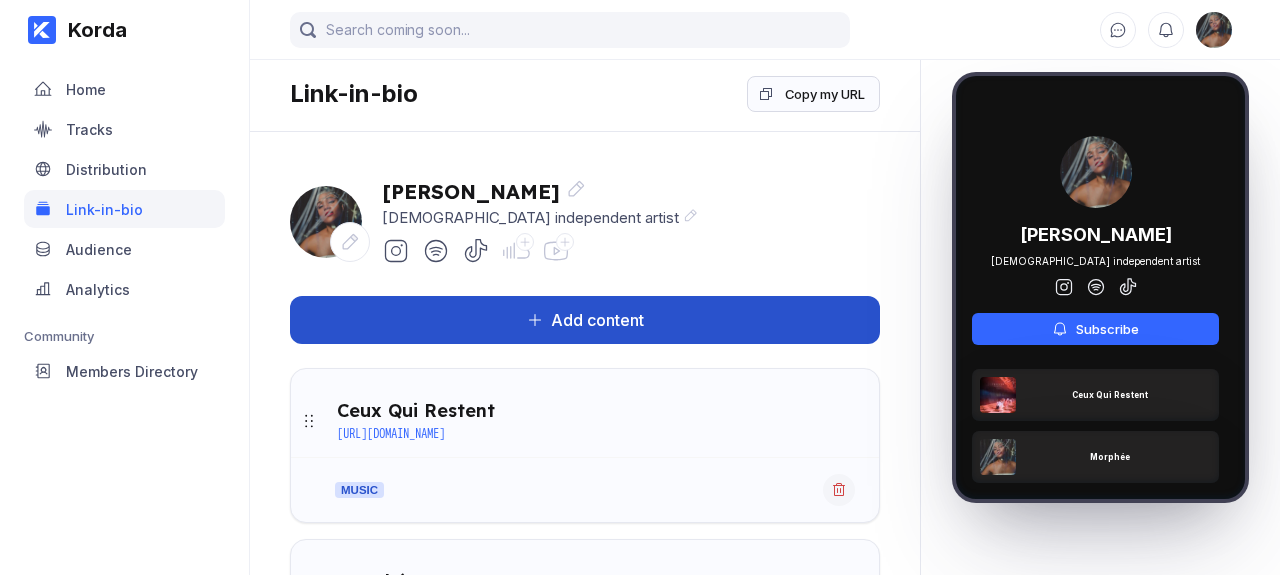 click on "Add content" at bounding box center [585, 320] 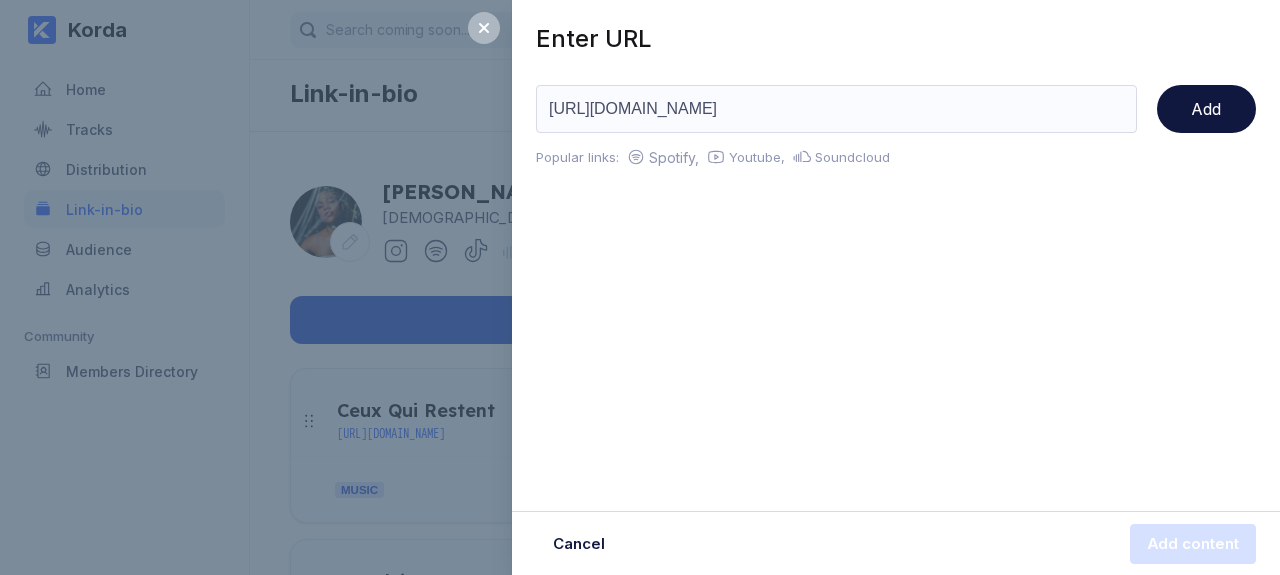scroll, scrollTop: 0, scrollLeft: 52, axis: horizontal 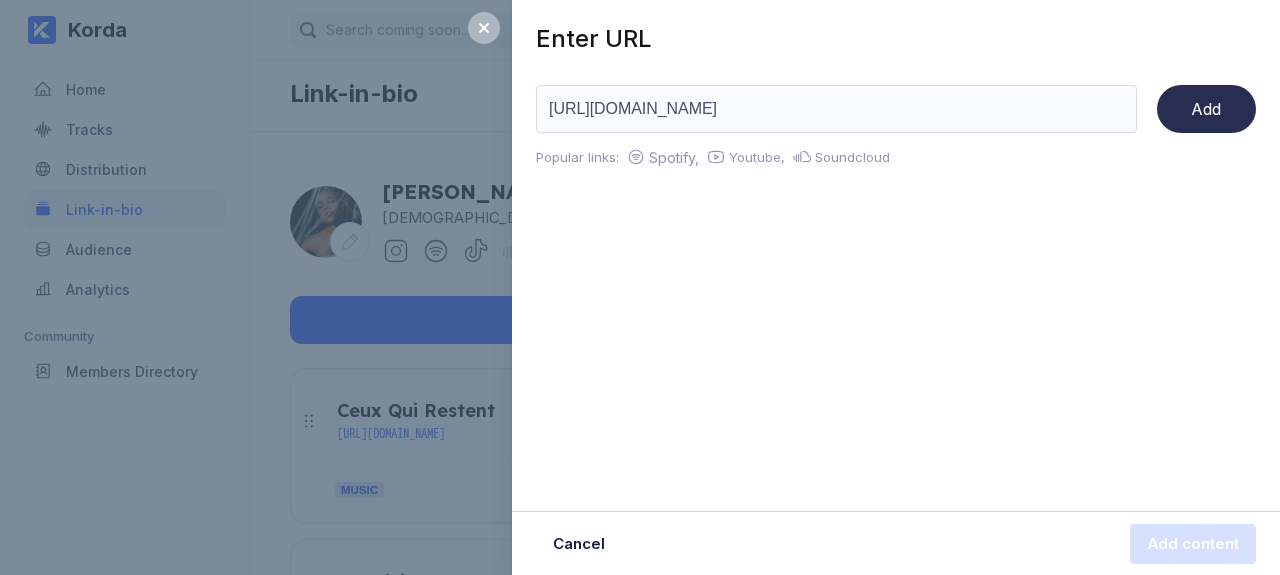 type on "[URL][DOMAIN_NAME]" 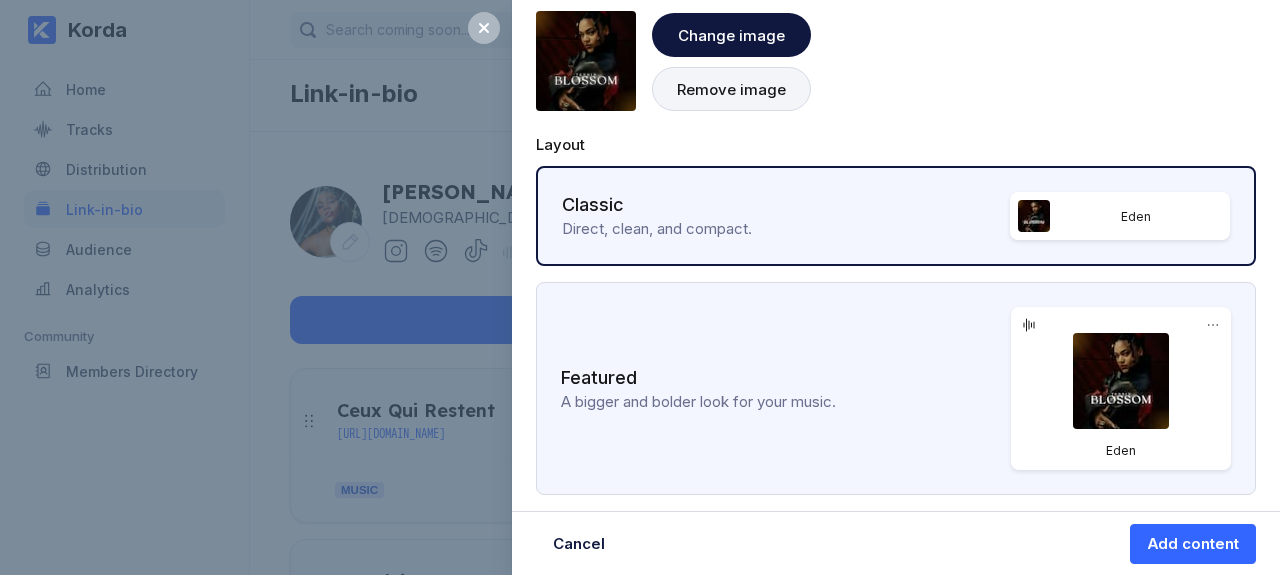 scroll, scrollTop: 0, scrollLeft: 0, axis: both 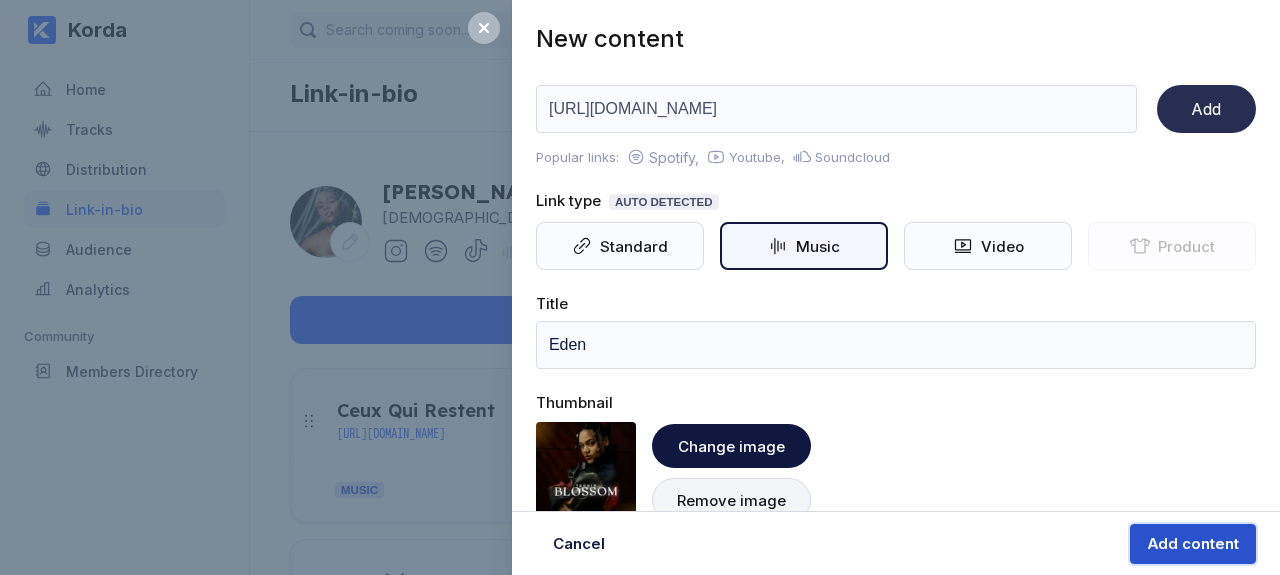 click on "Add content" at bounding box center (1193, 544) 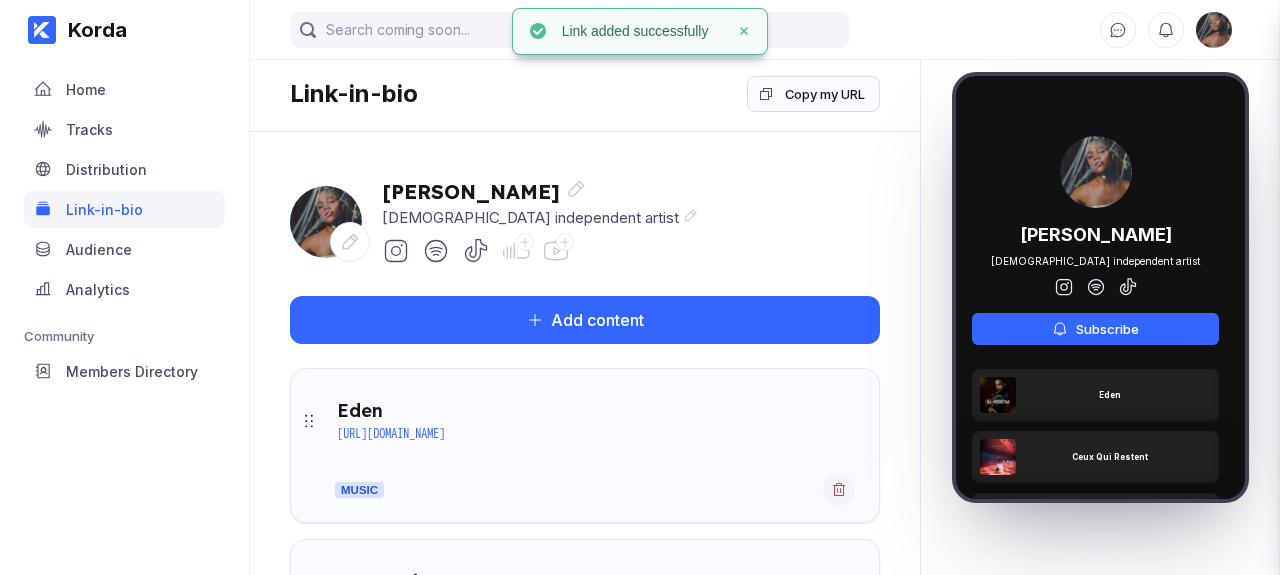 scroll, scrollTop: 0, scrollLeft: 52, axis: horizontal 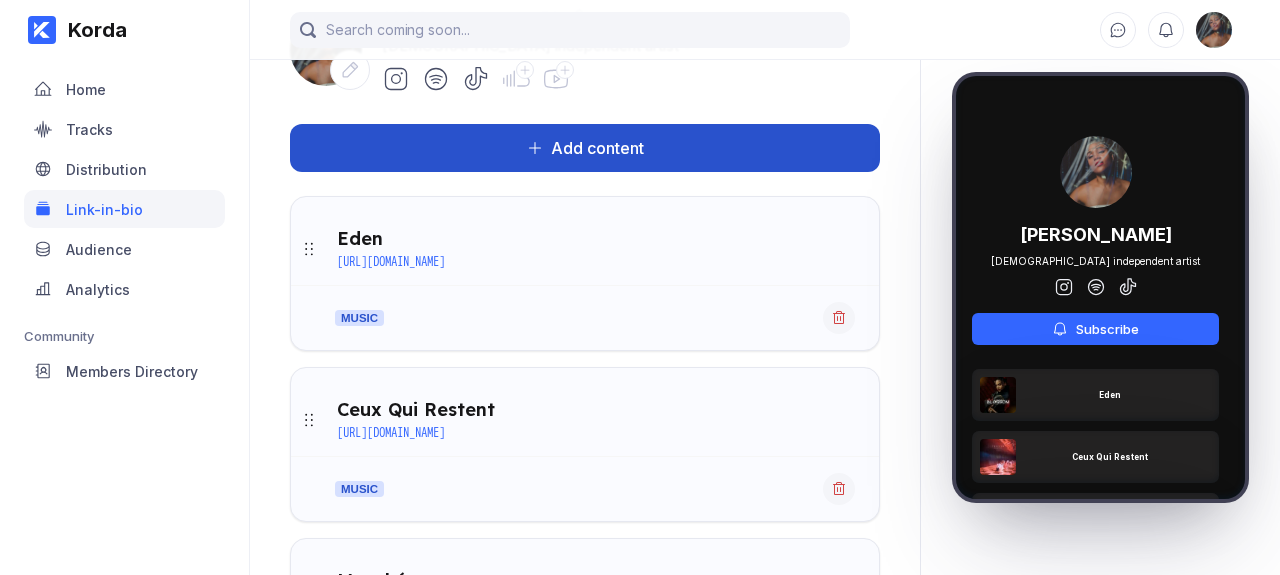 click on "Add content" at bounding box center [585, 148] 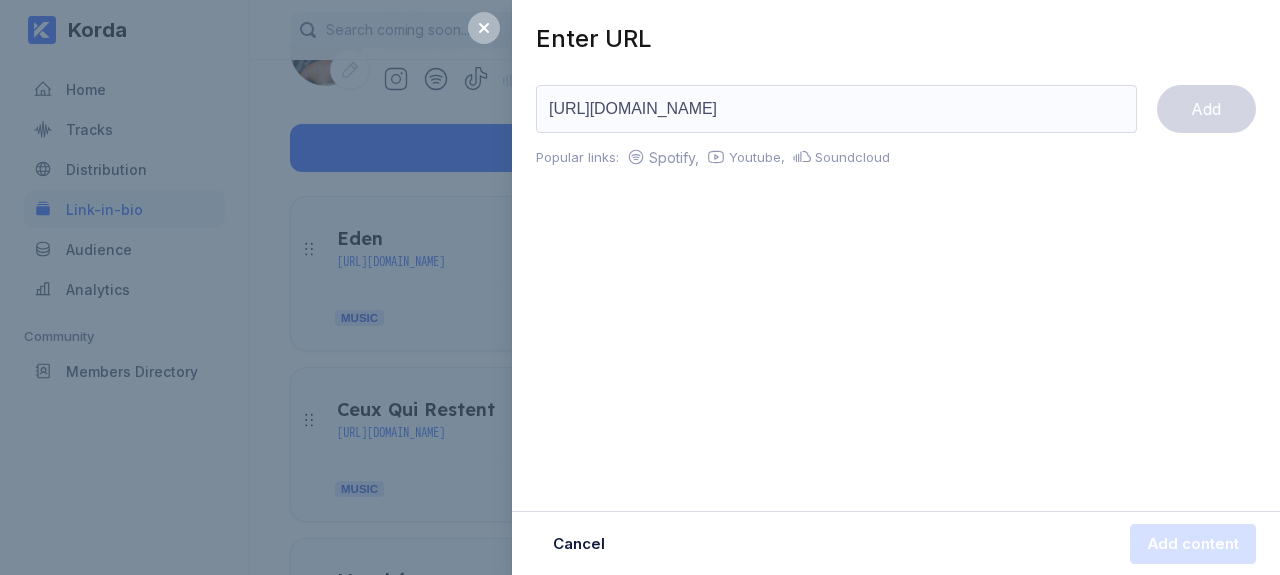 scroll, scrollTop: 0, scrollLeft: 71, axis: horizontal 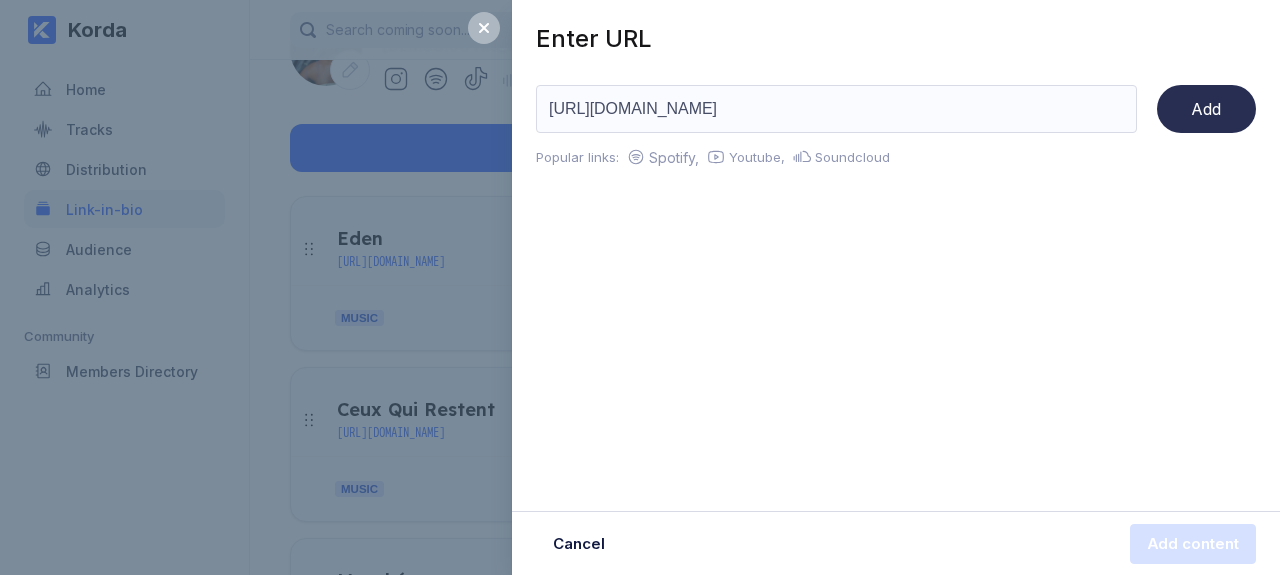 type on "[URL][DOMAIN_NAME]" 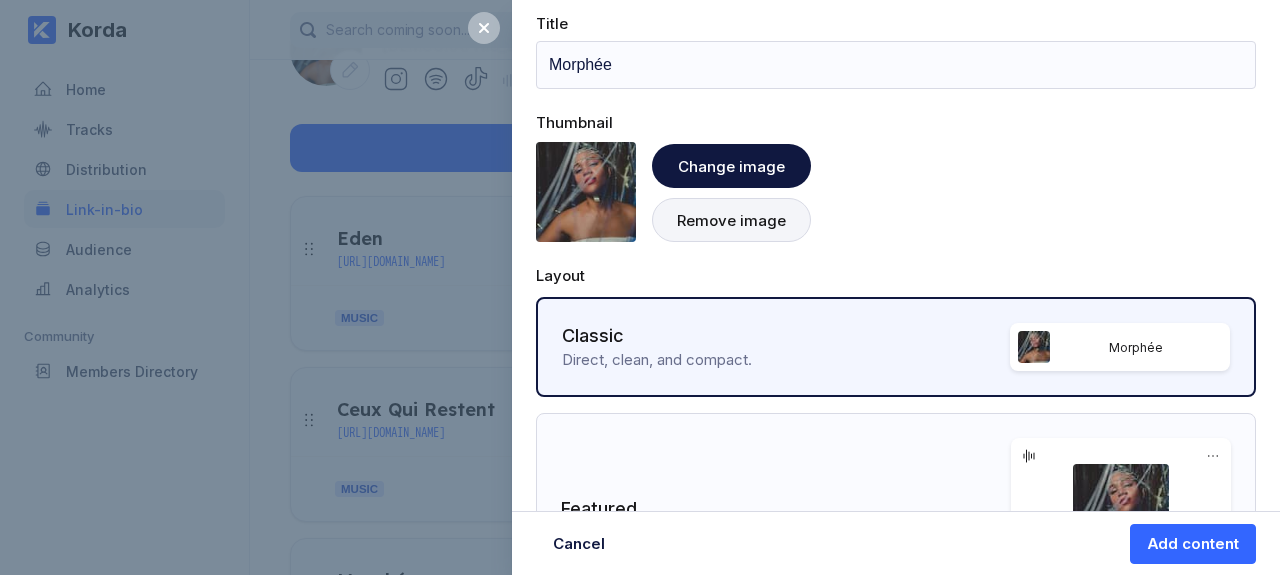 scroll, scrollTop: 411, scrollLeft: 0, axis: vertical 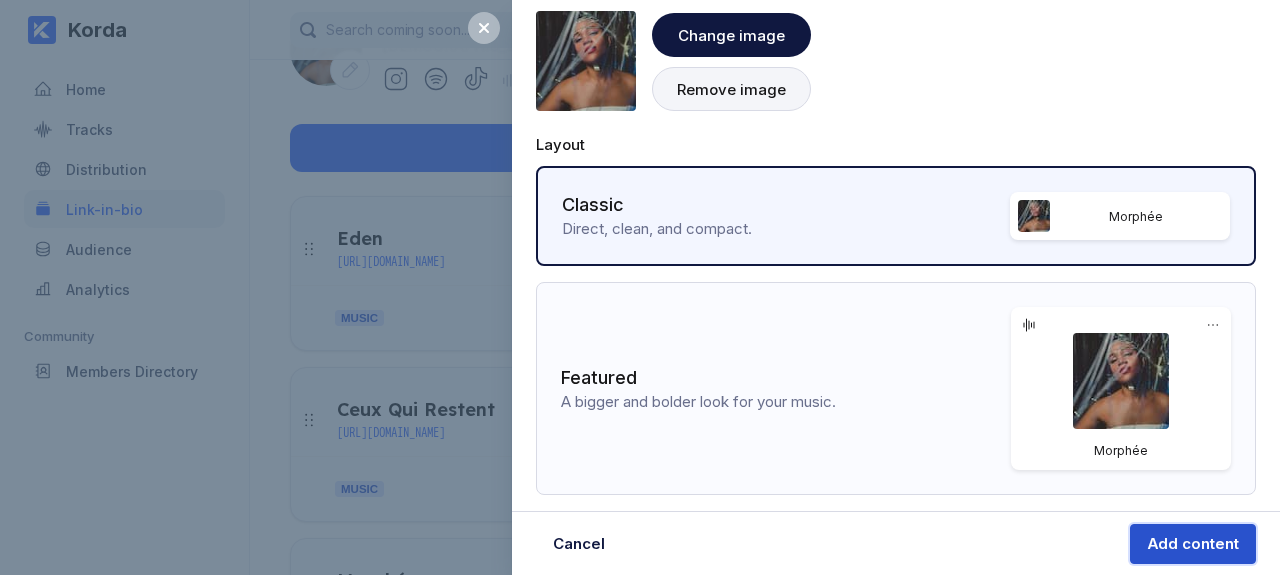 click on "Add content" at bounding box center (1193, 544) 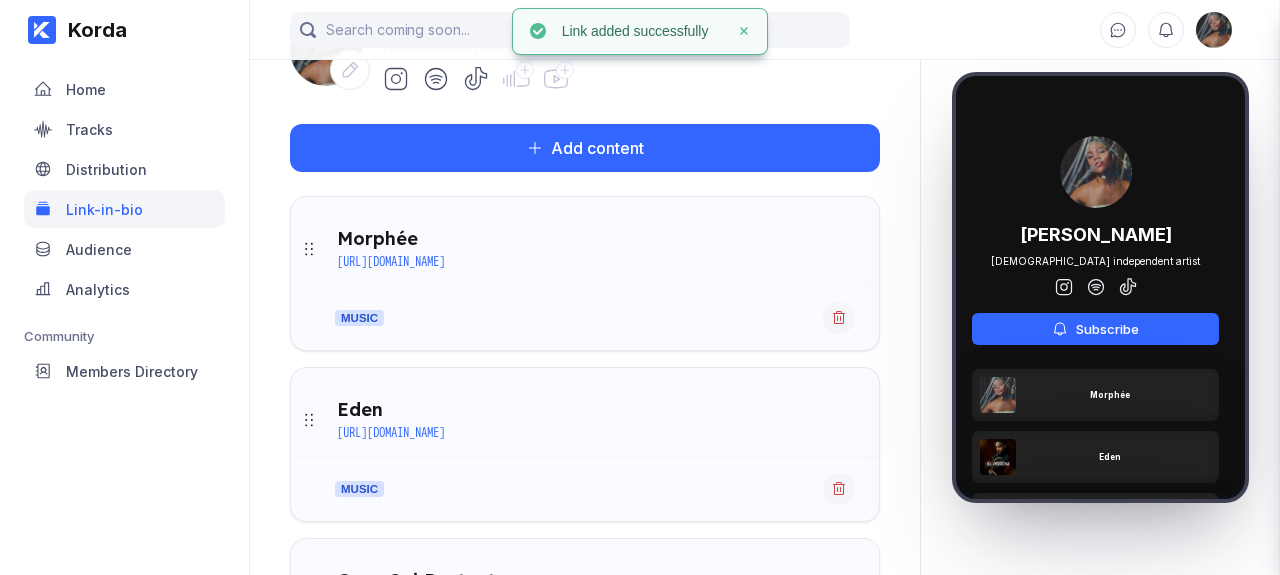 scroll, scrollTop: 85, scrollLeft: 0, axis: vertical 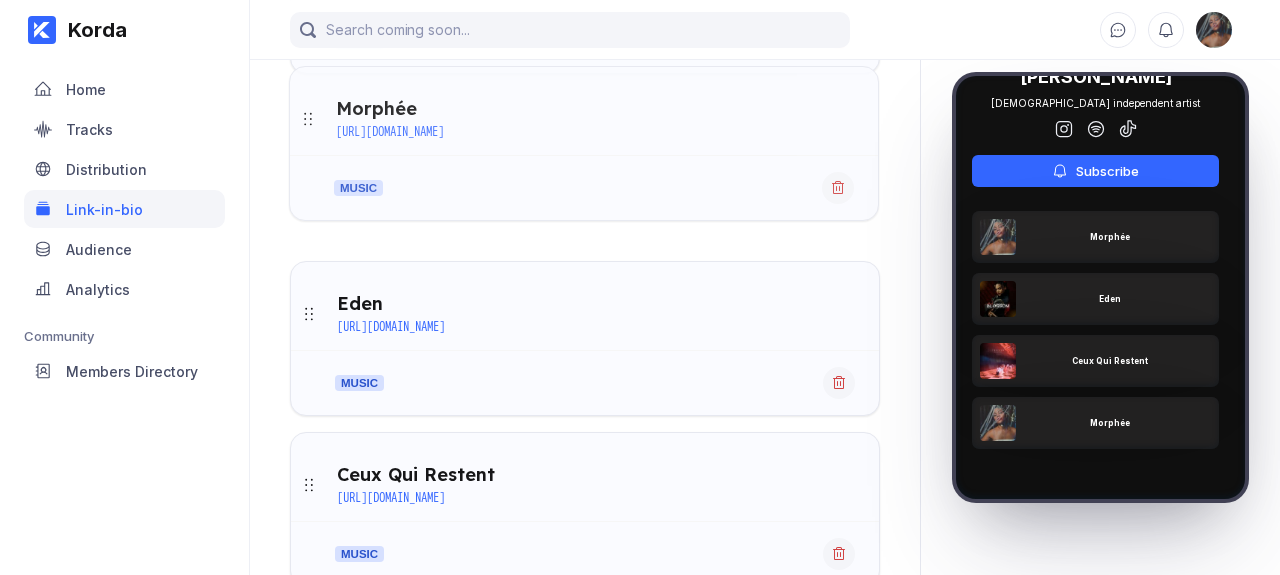 drag, startPoint x: 309, startPoint y: 470, endPoint x: 309, endPoint y: 102, distance: 368 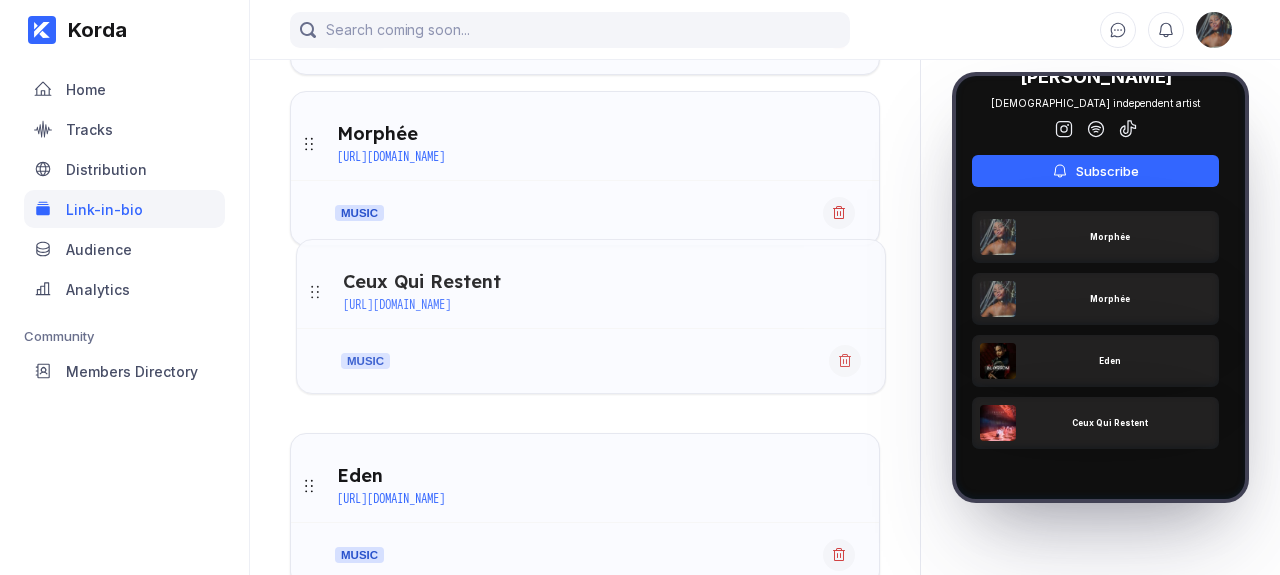 drag, startPoint x: 308, startPoint y: 469, endPoint x: 314, endPoint y: 291, distance: 178.10109 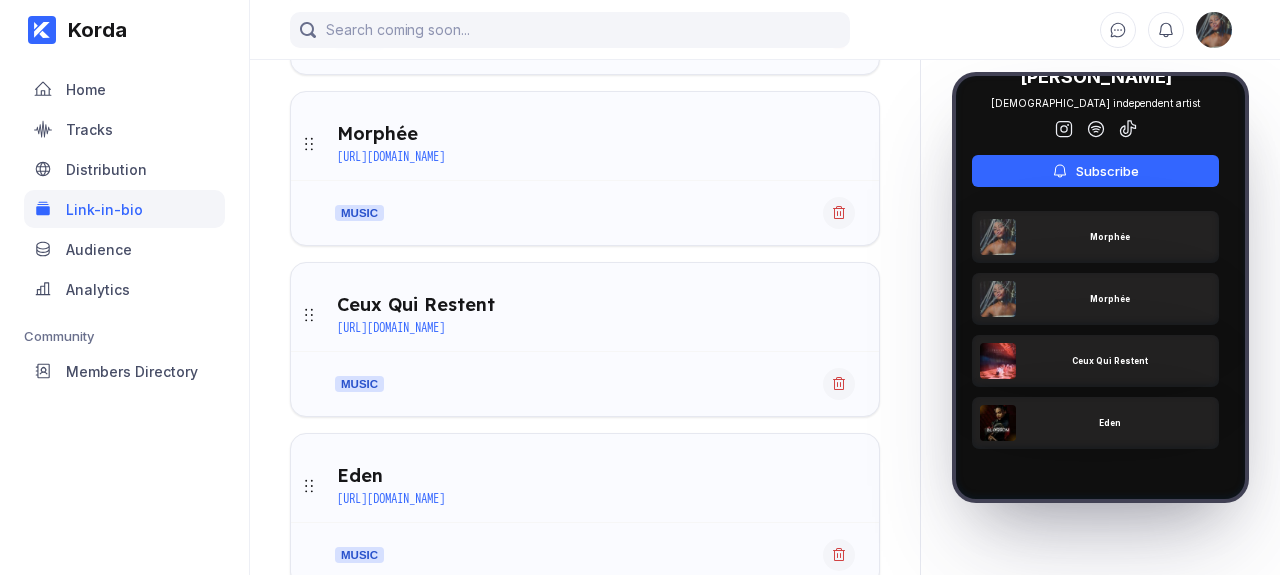 scroll, scrollTop: 557, scrollLeft: 0, axis: vertical 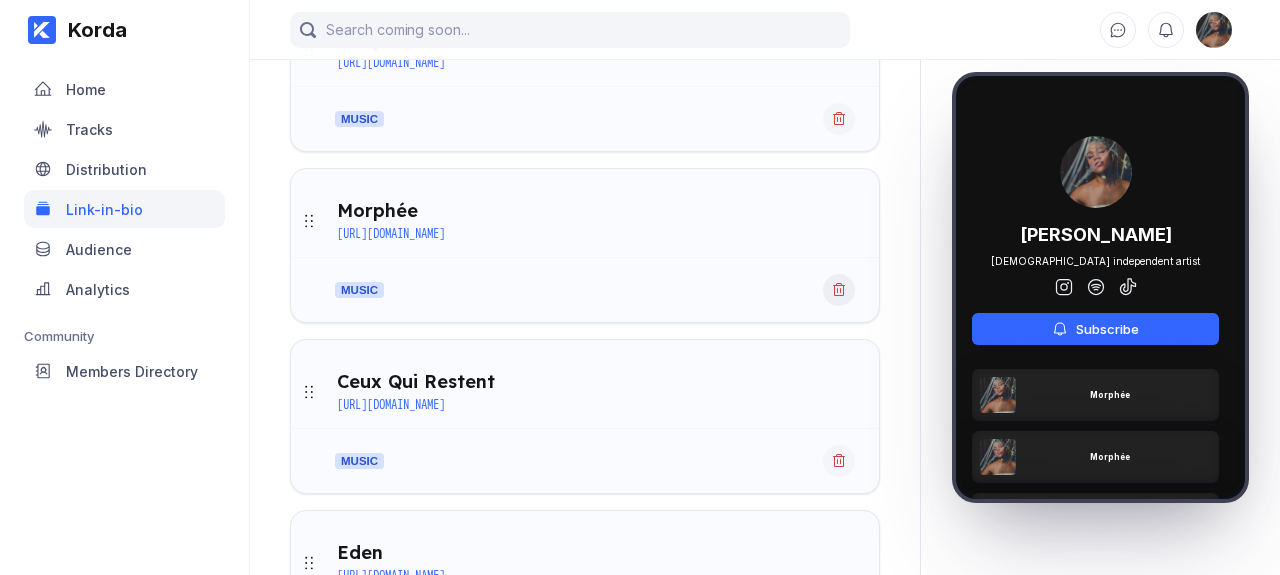 click 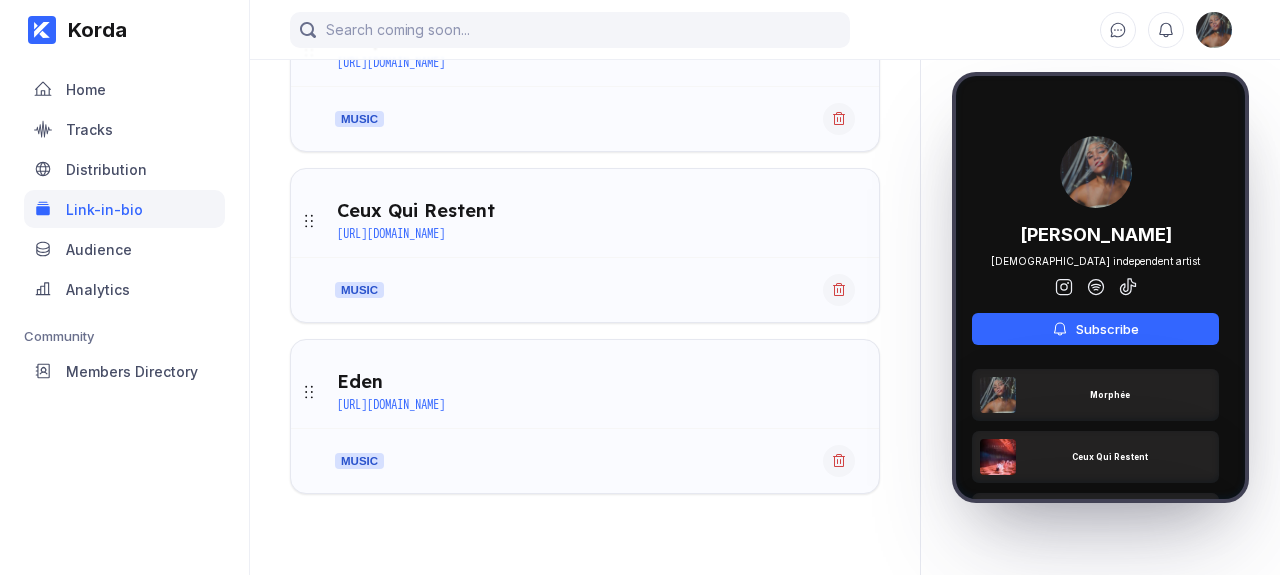 scroll, scrollTop: 386, scrollLeft: 0, axis: vertical 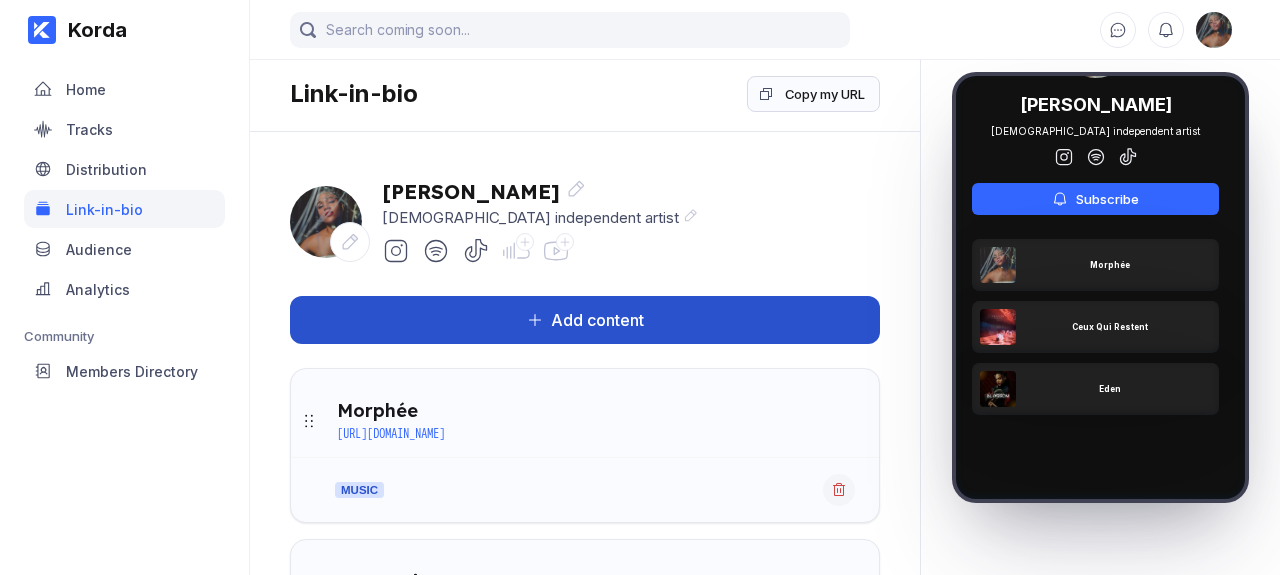 click on "Add content" at bounding box center [585, 320] 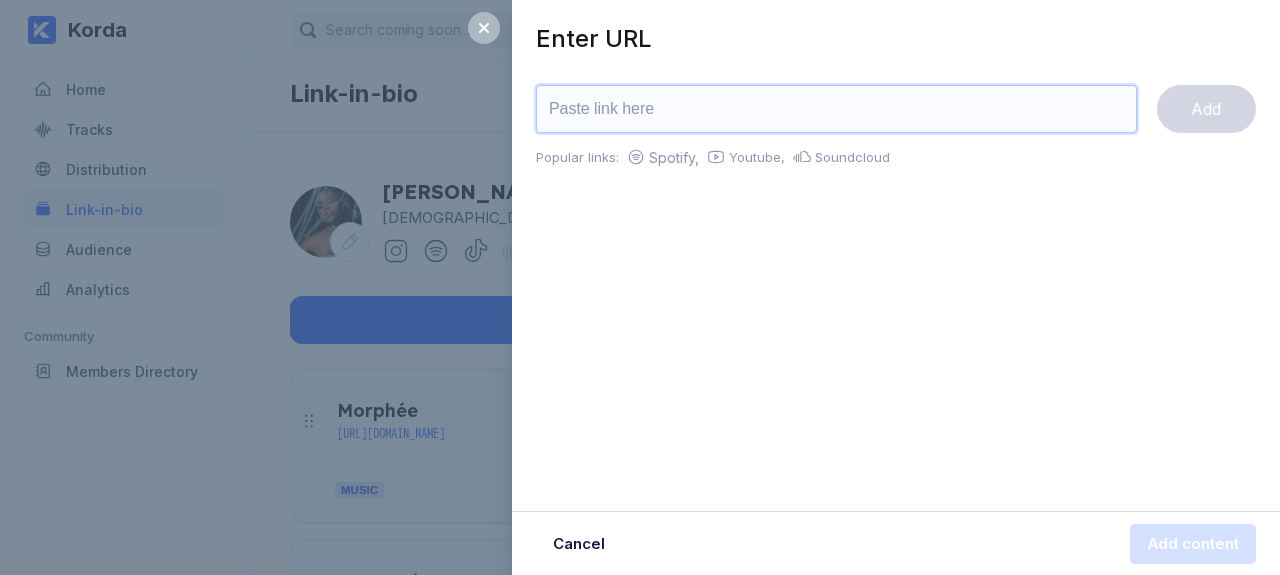 paste on "[URL][DOMAIN_NAME]" 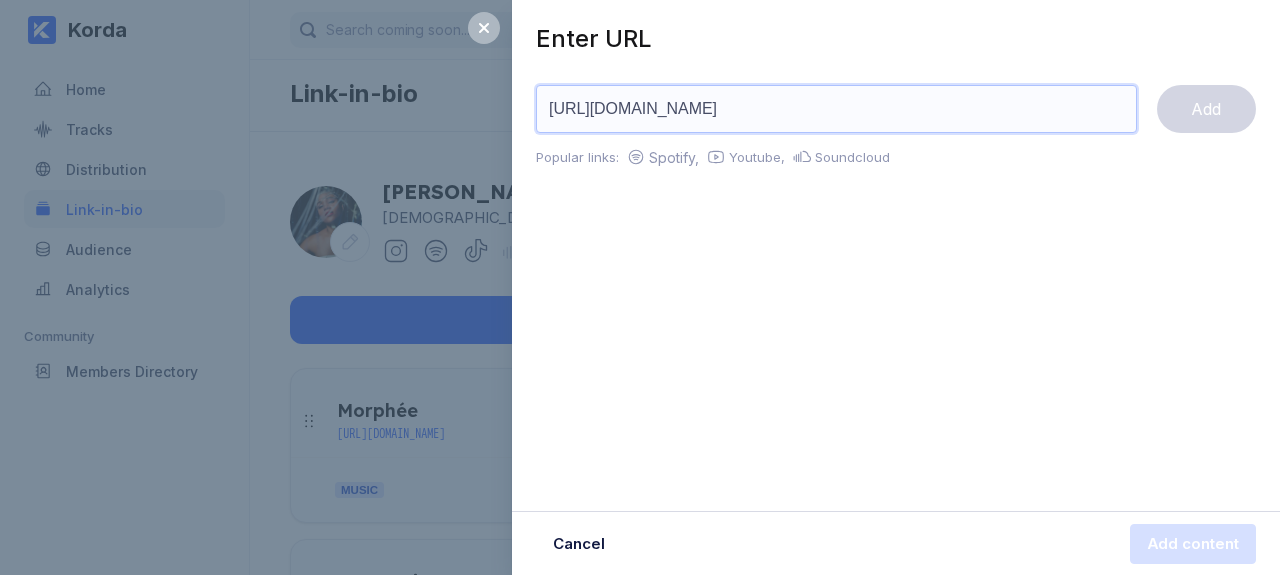 scroll, scrollTop: 0, scrollLeft: 67, axis: horizontal 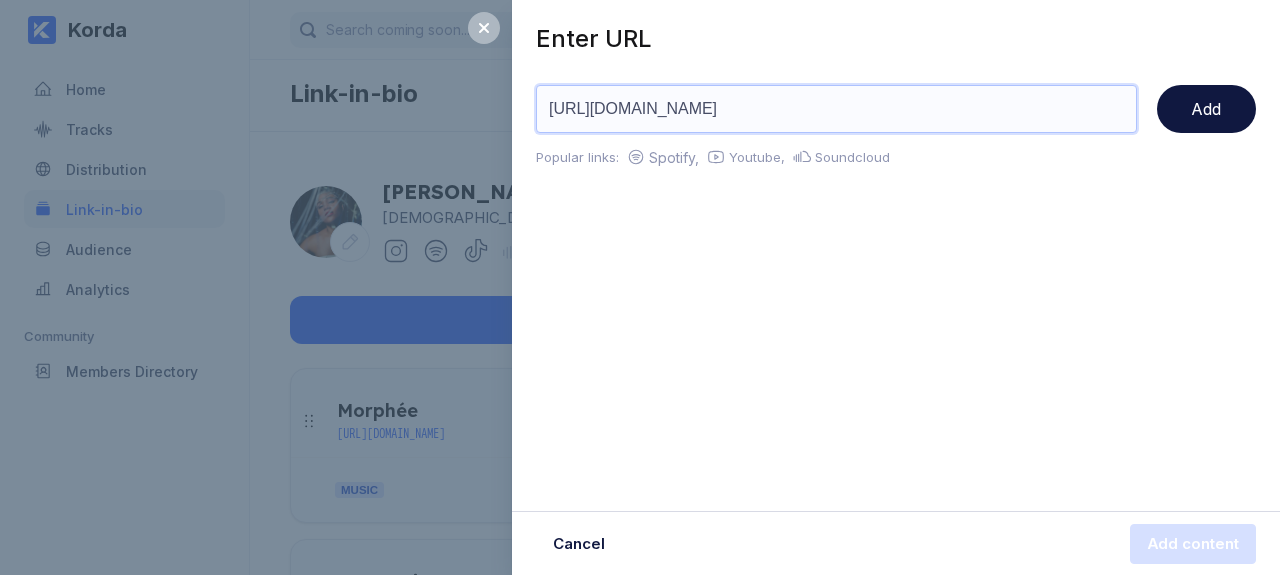 type on "[URL][DOMAIN_NAME]" 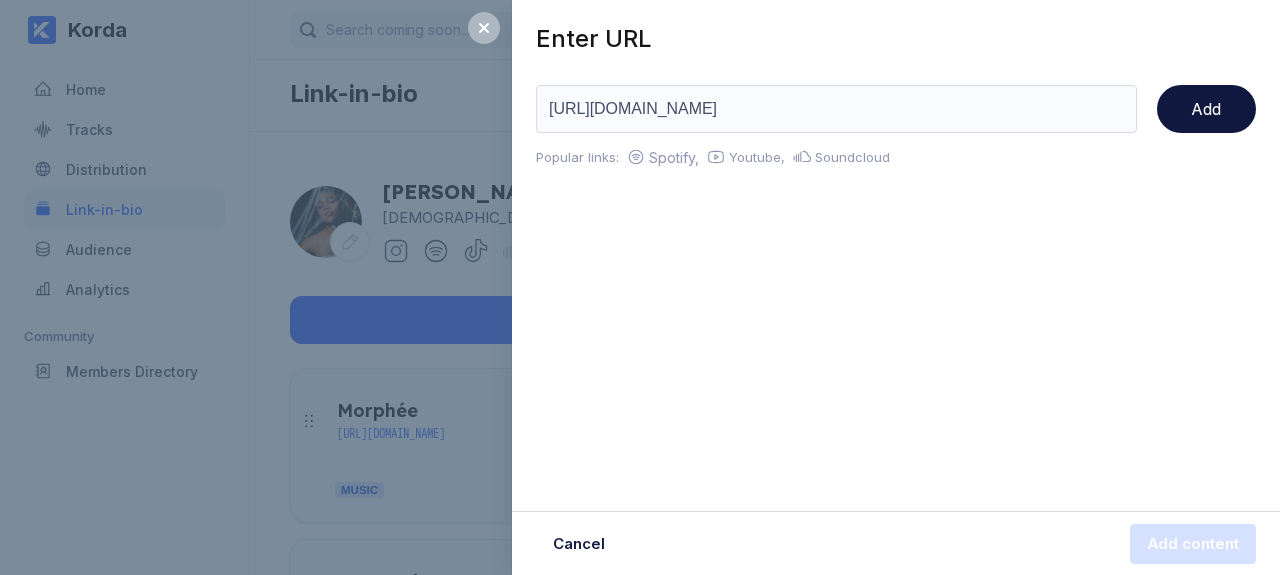 click on "[URL][DOMAIN_NAME] Add Popular links: Spotify,   Youtube, Soundcloud" at bounding box center (896, 122) 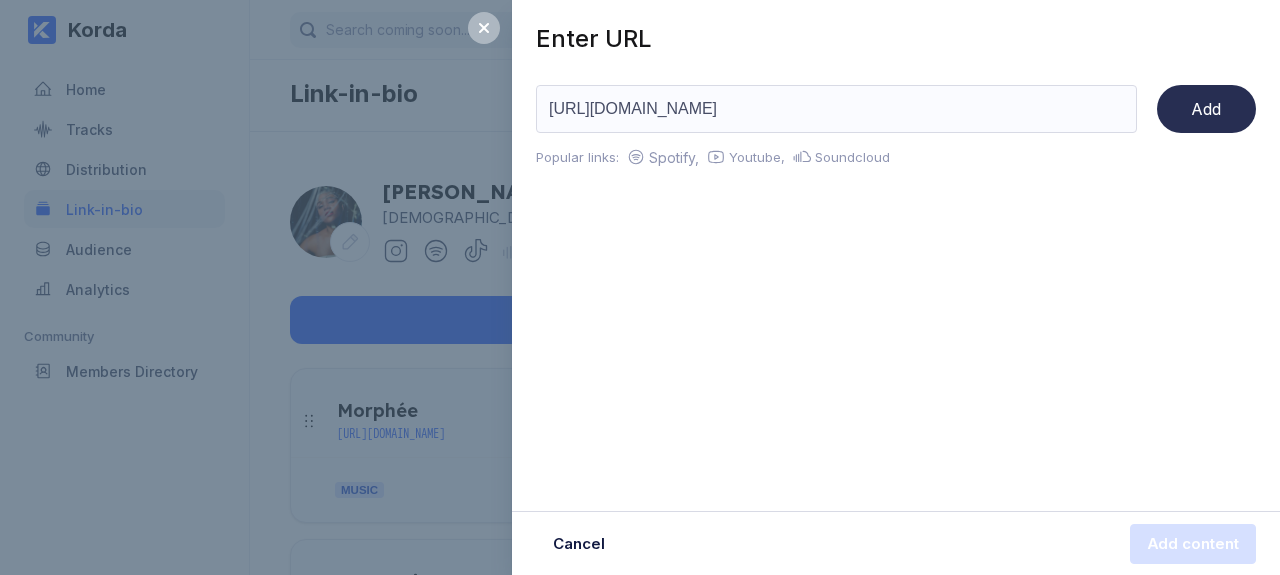 click on "Add" at bounding box center (1206, 109) 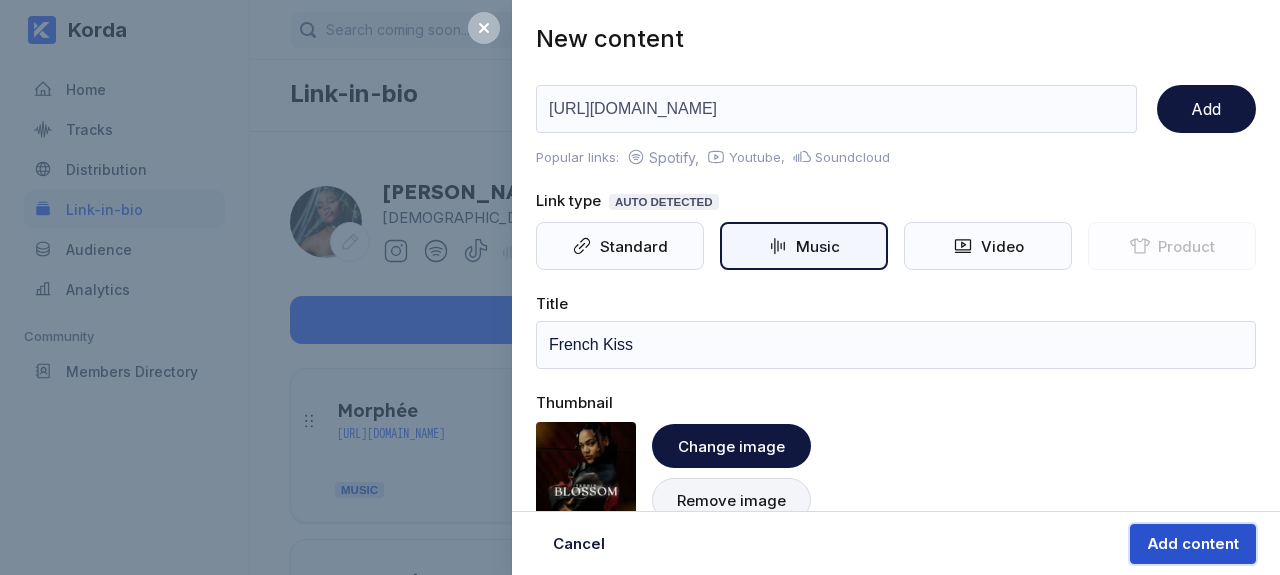 click on "Add content" at bounding box center (1193, 544) 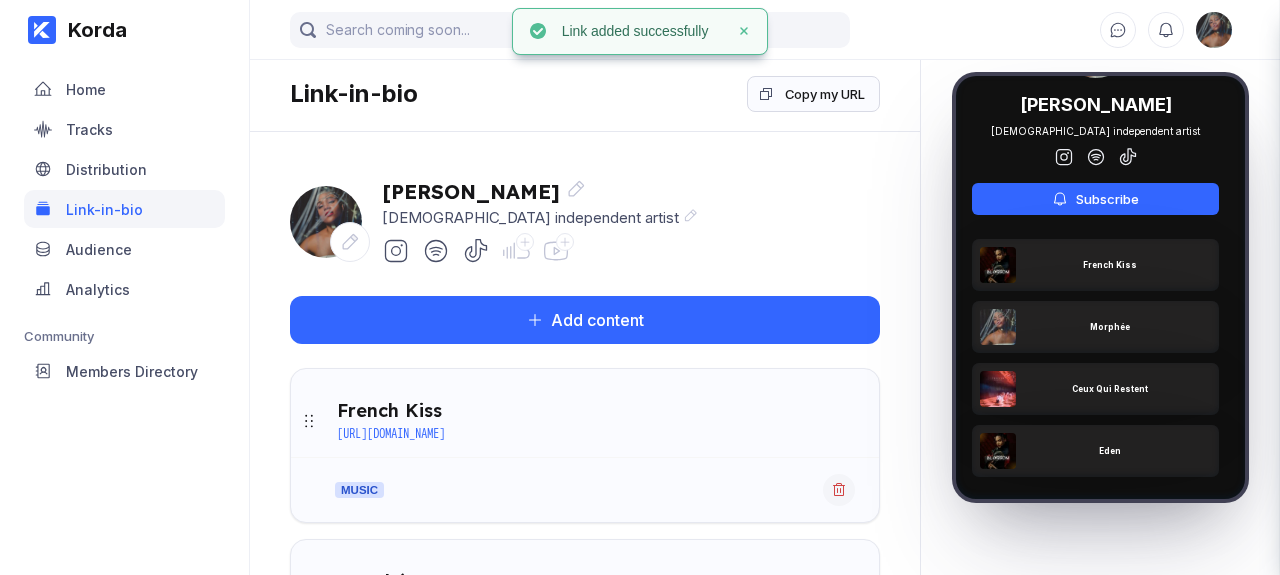 scroll, scrollTop: 0, scrollLeft: 67, axis: horizontal 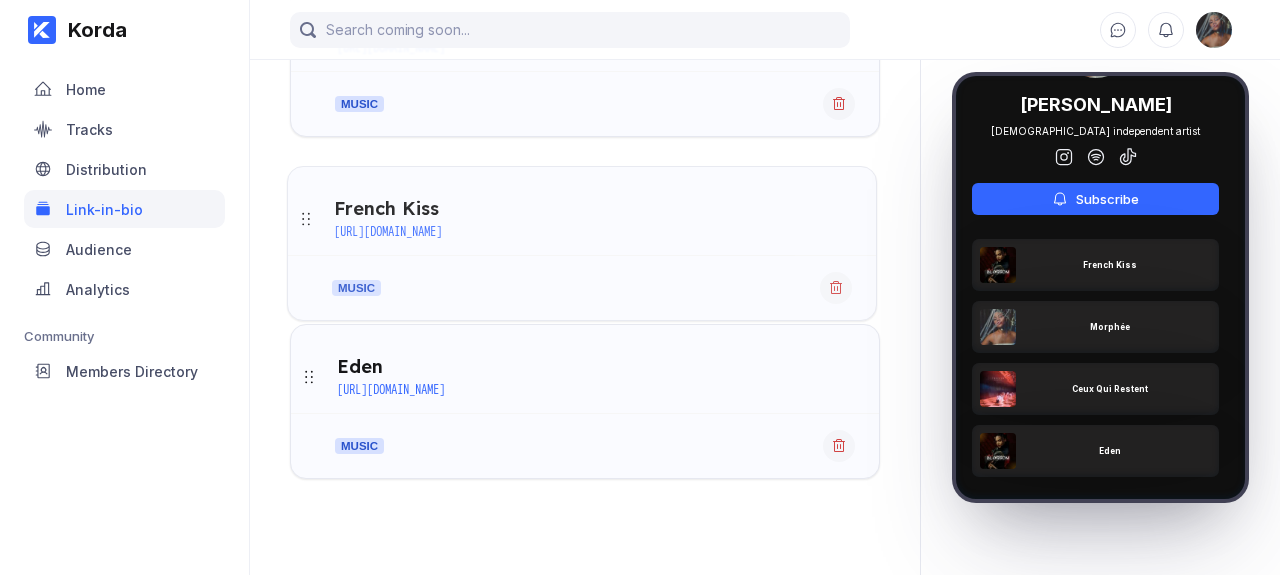drag, startPoint x: 309, startPoint y: 135, endPoint x: 307, endPoint y: 215, distance: 80.024994 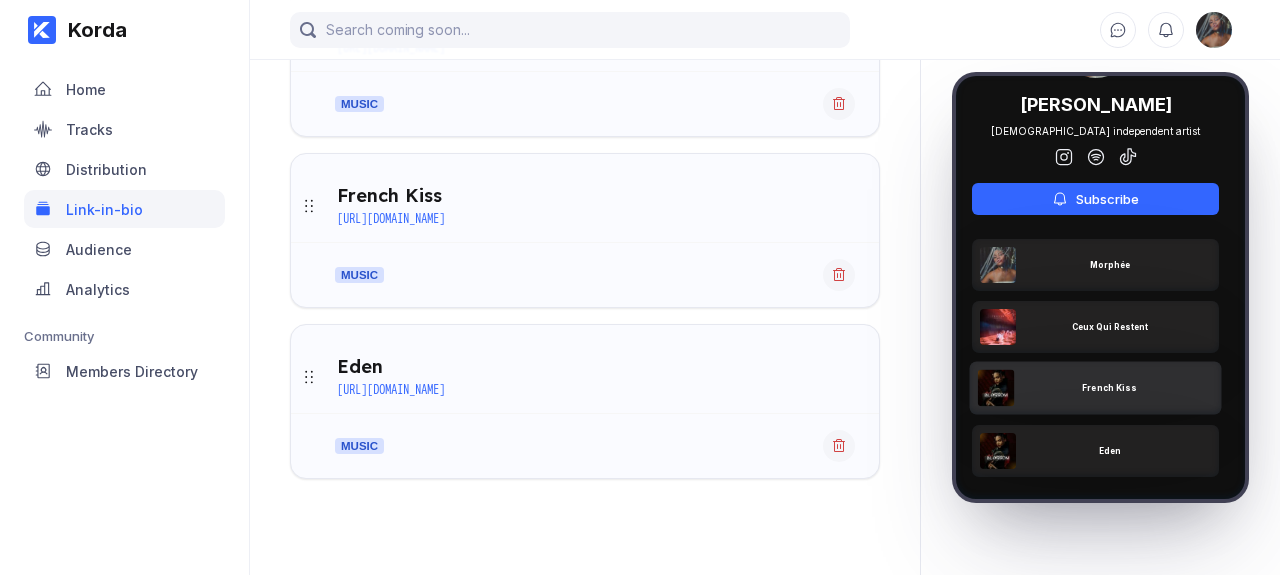 scroll, scrollTop: 192, scrollLeft: 0, axis: vertical 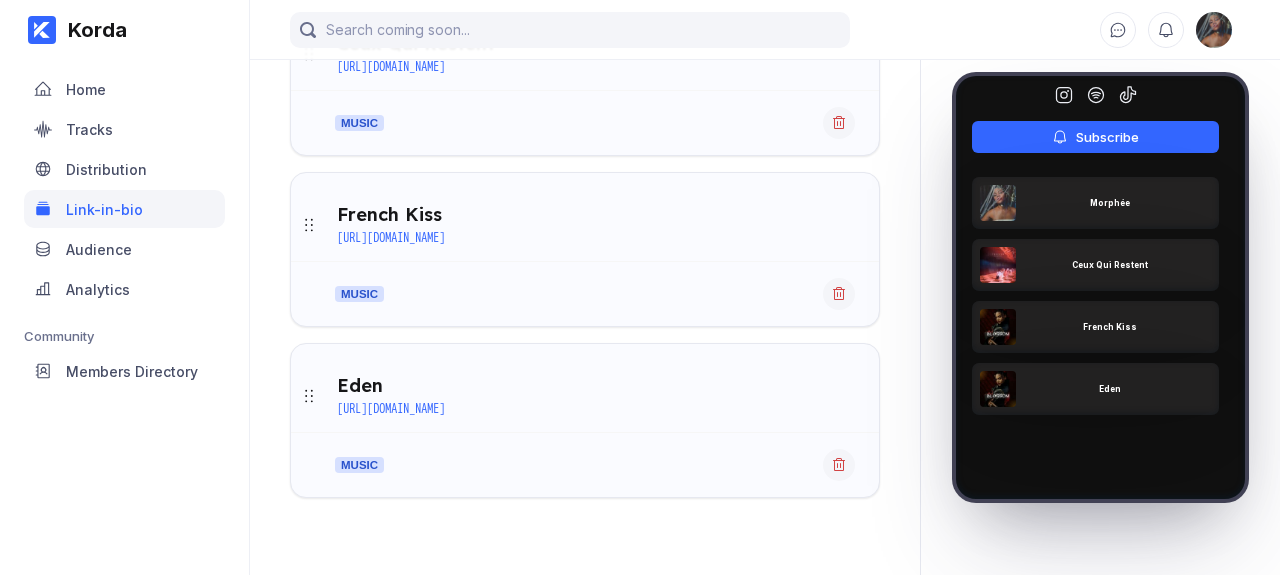 click 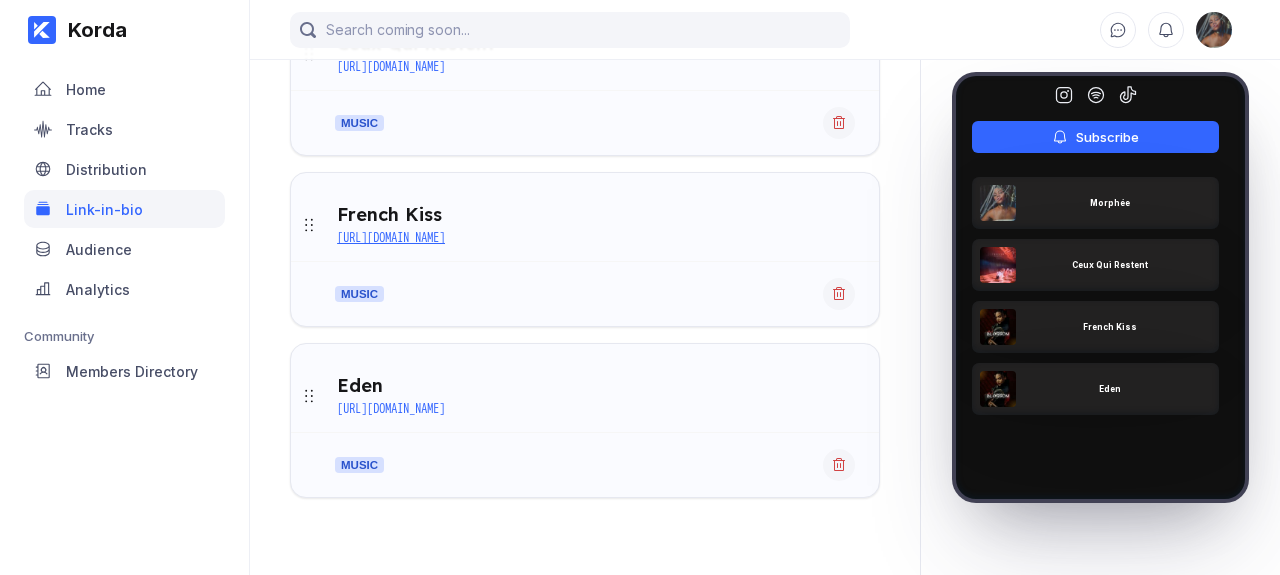 click on "[URL][DOMAIN_NAME]" at bounding box center [391, 238] 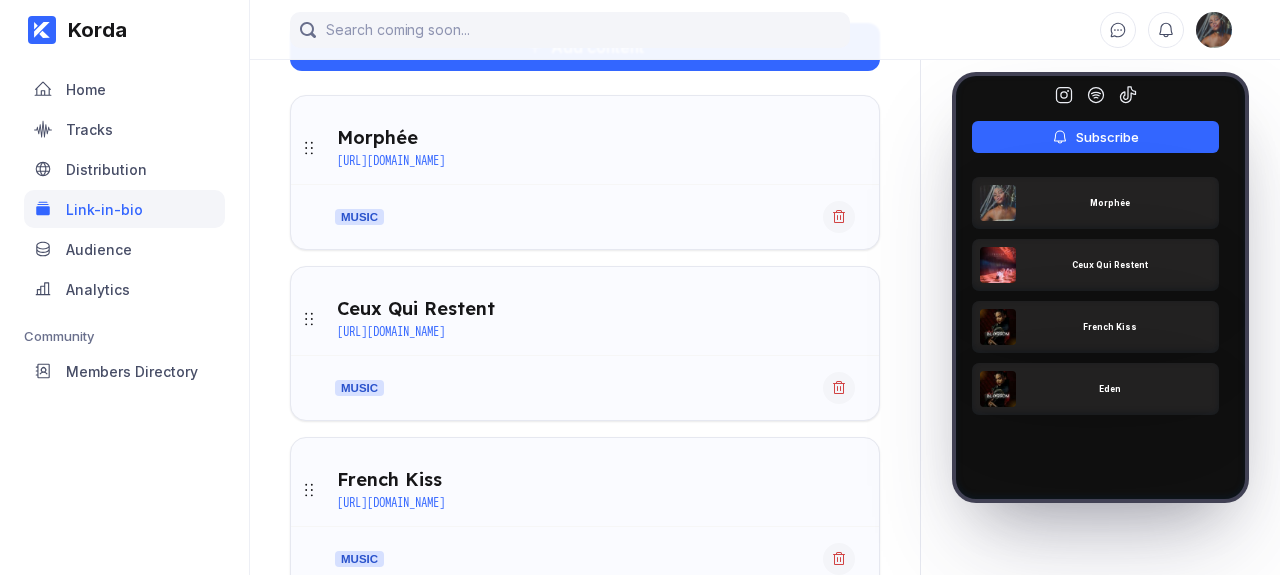 scroll, scrollTop: 0, scrollLeft: 0, axis: both 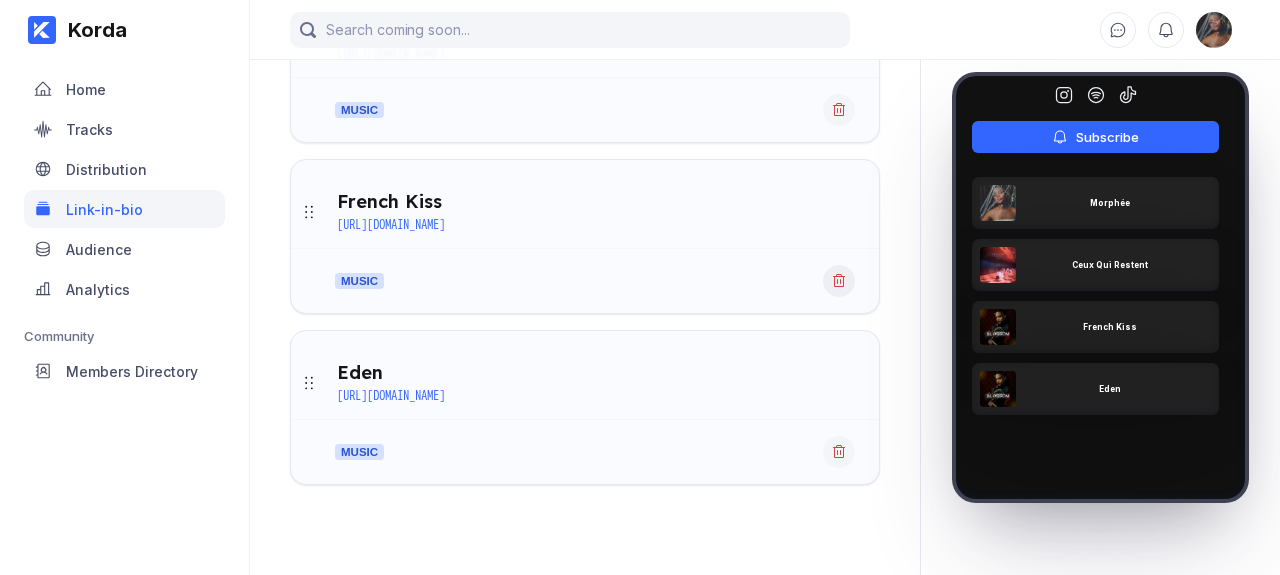 click 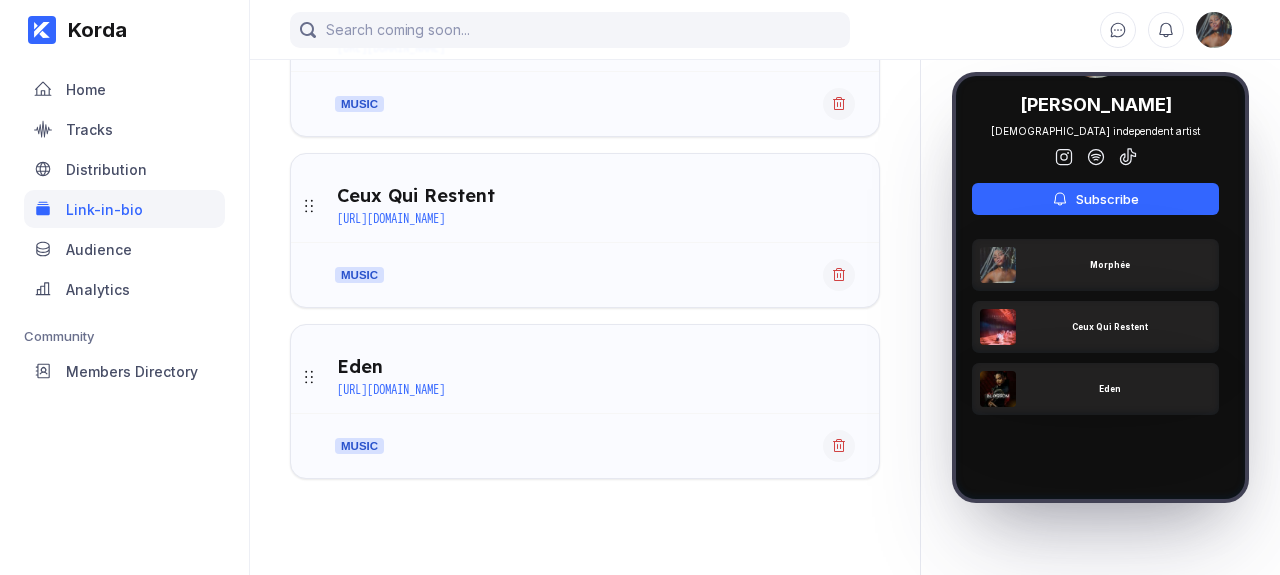 scroll, scrollTop: 0, scrollLeft: 0, axis: both 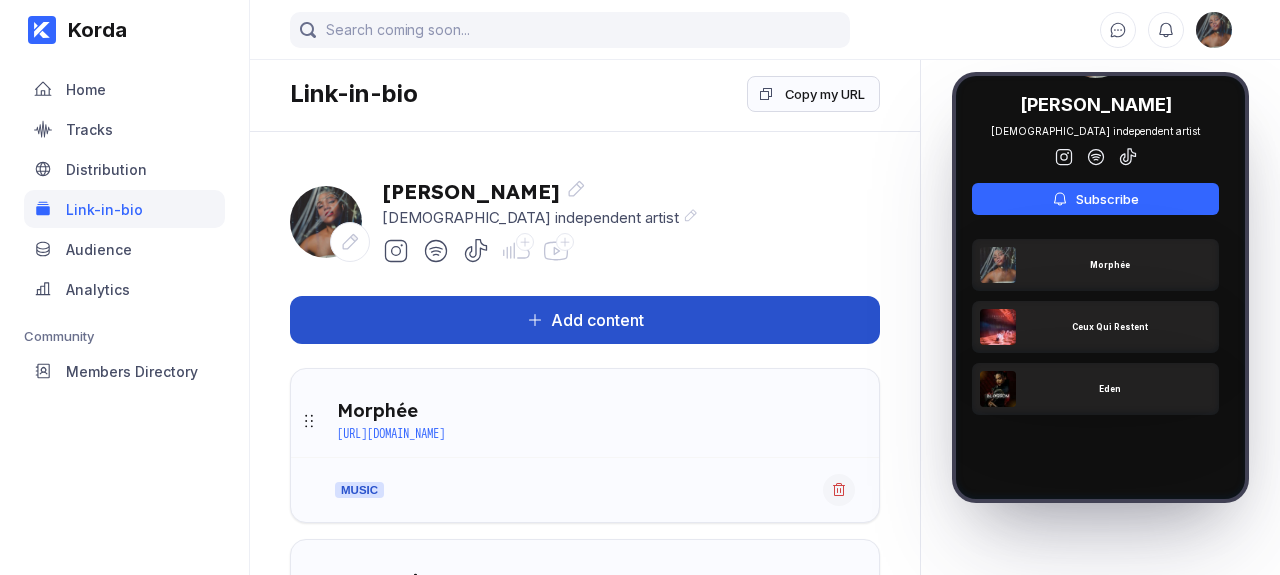 click on "Add content" at bounding box center (585, 320) 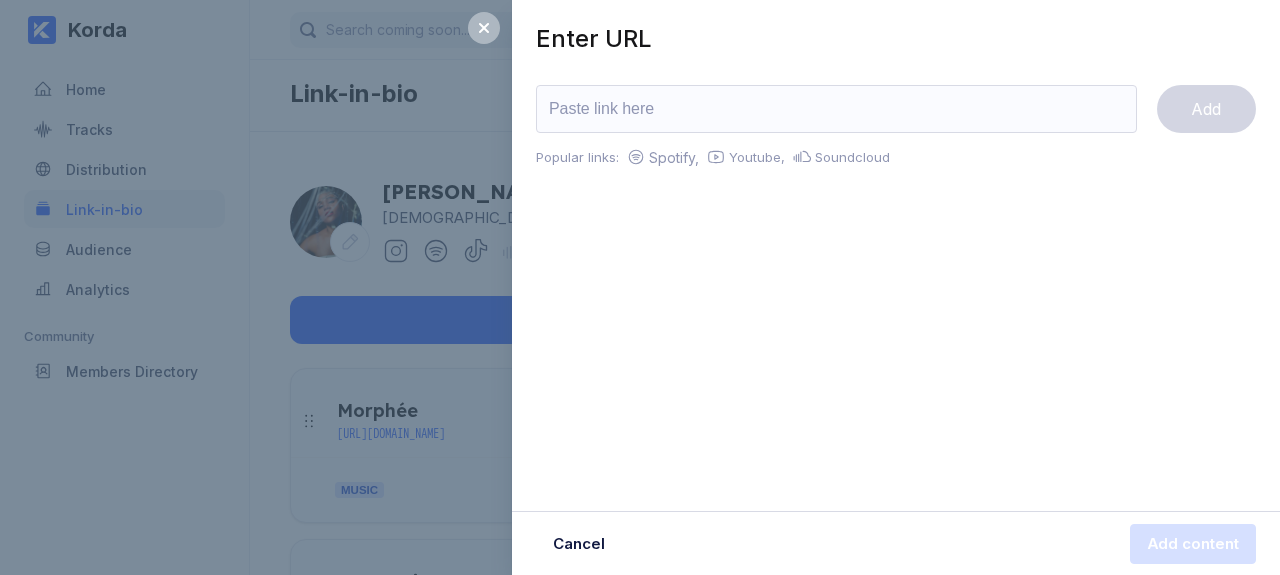 click at bounding box center (836, 109) 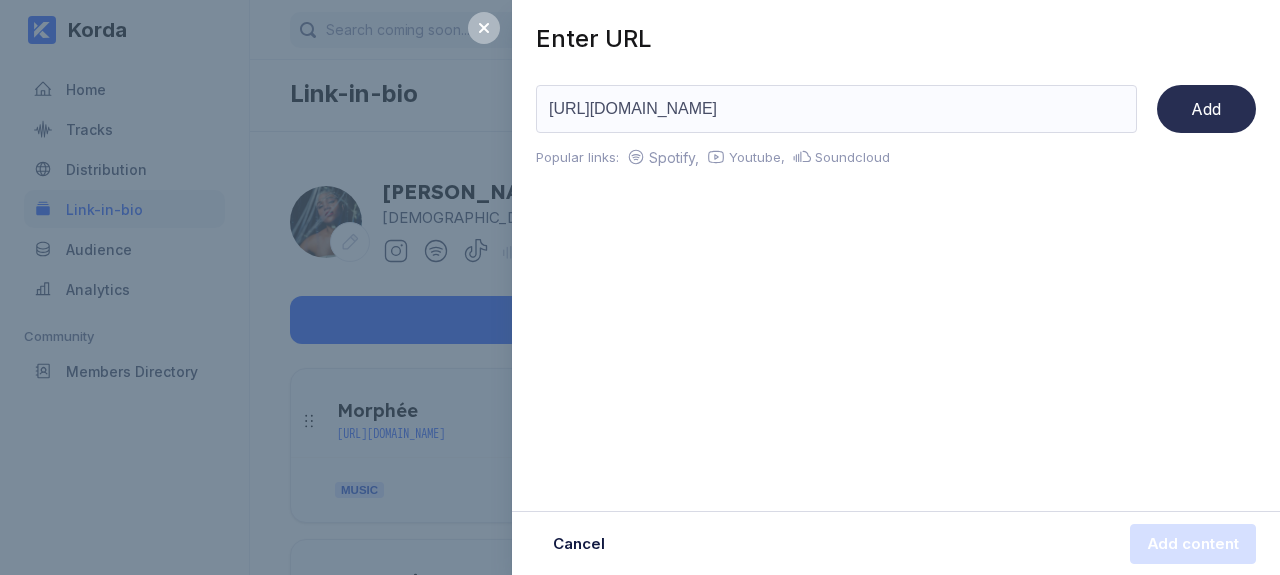type on "[URL][DOMAIN_NAME]" 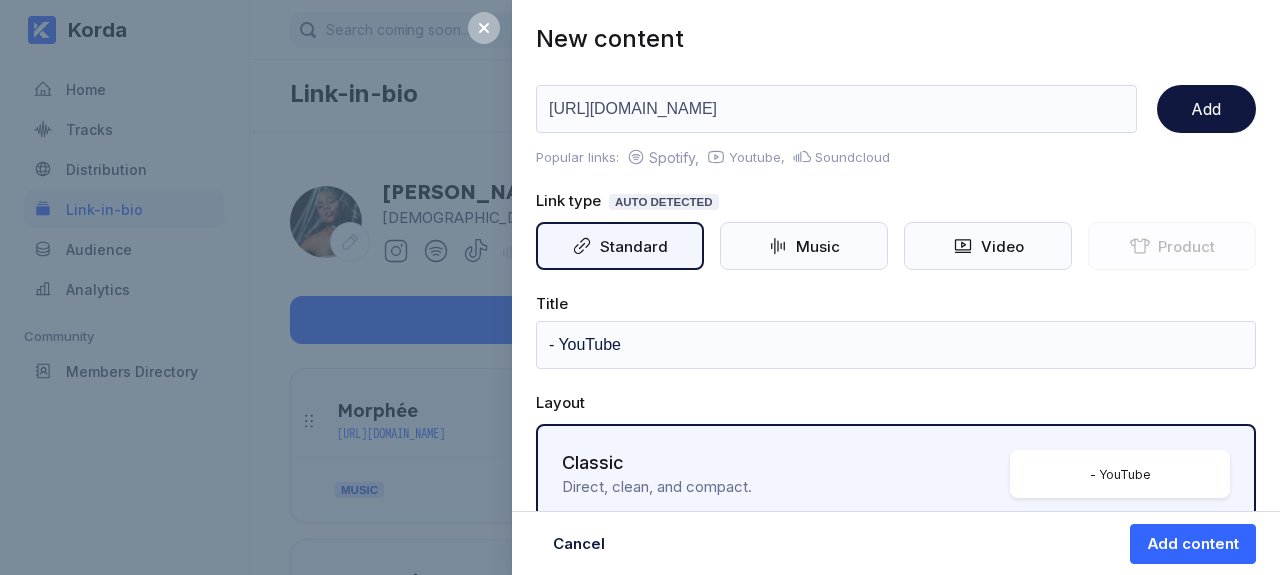 scroll, scrollTop: 31, scrollLeft: 0, axis: vertical 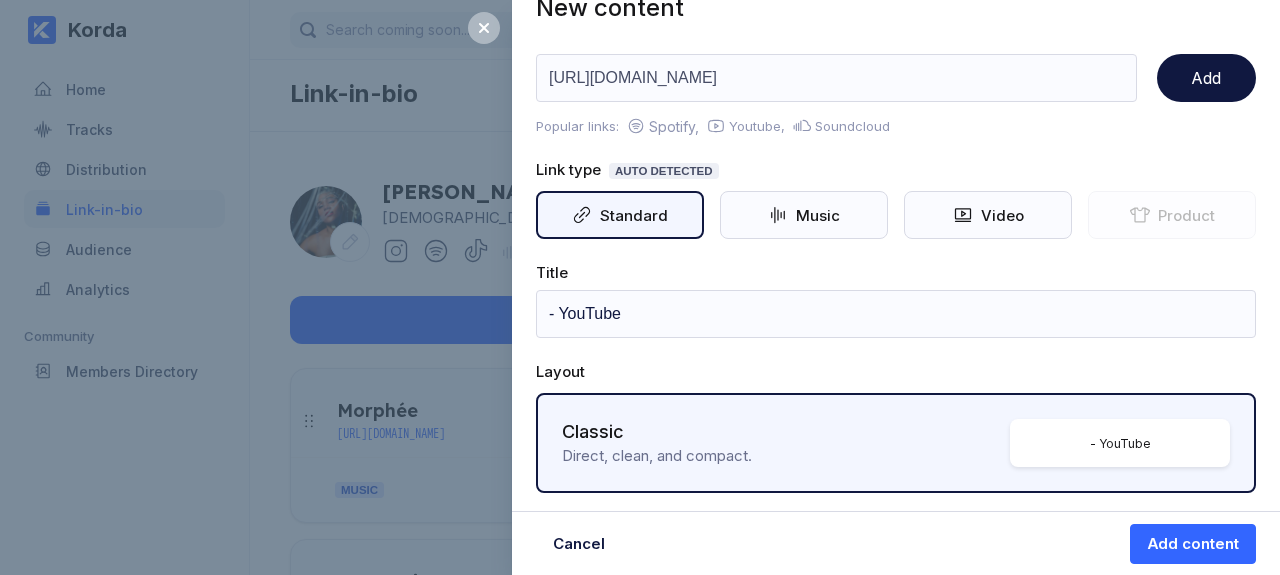 click on "- YouTube" at bounding box center [1120, 443] 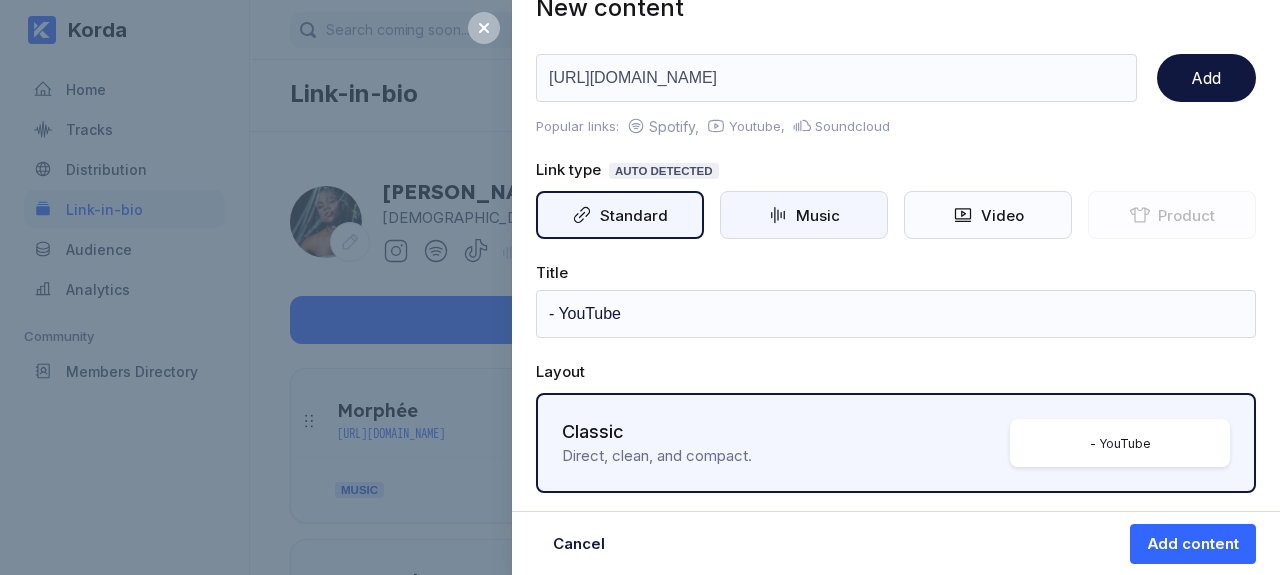 click on "Music" at bounding box center (814, 215) 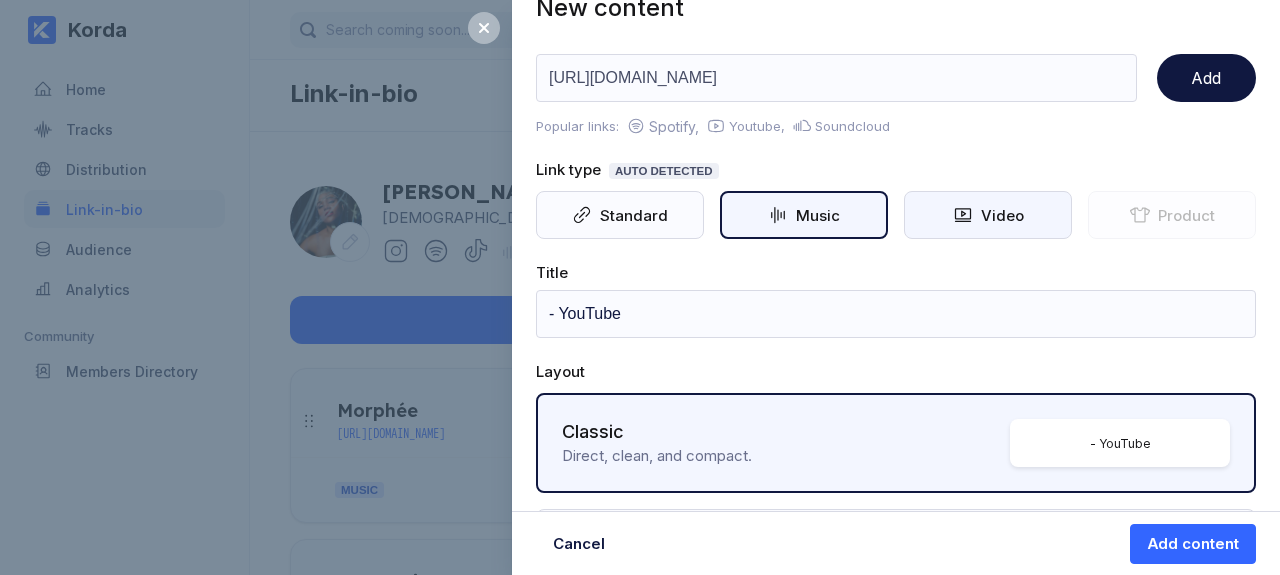 click 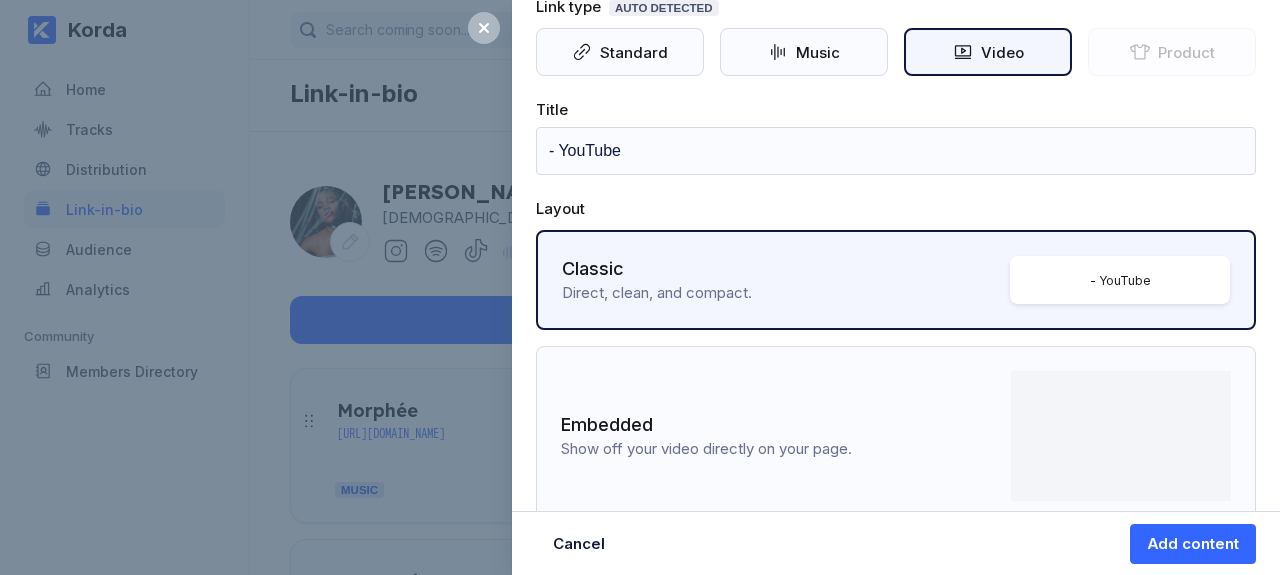 scroll, scrollTop: 227, scrollLeft: 0, axis: vertical 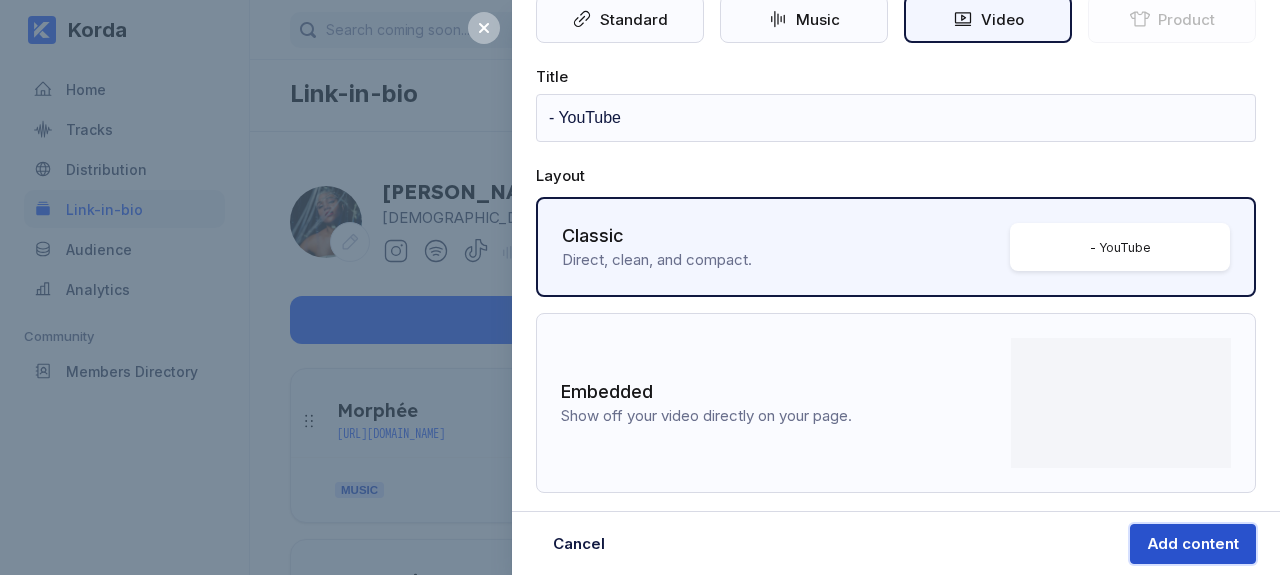 click on "Add content" at bounding box center (1193, 544) 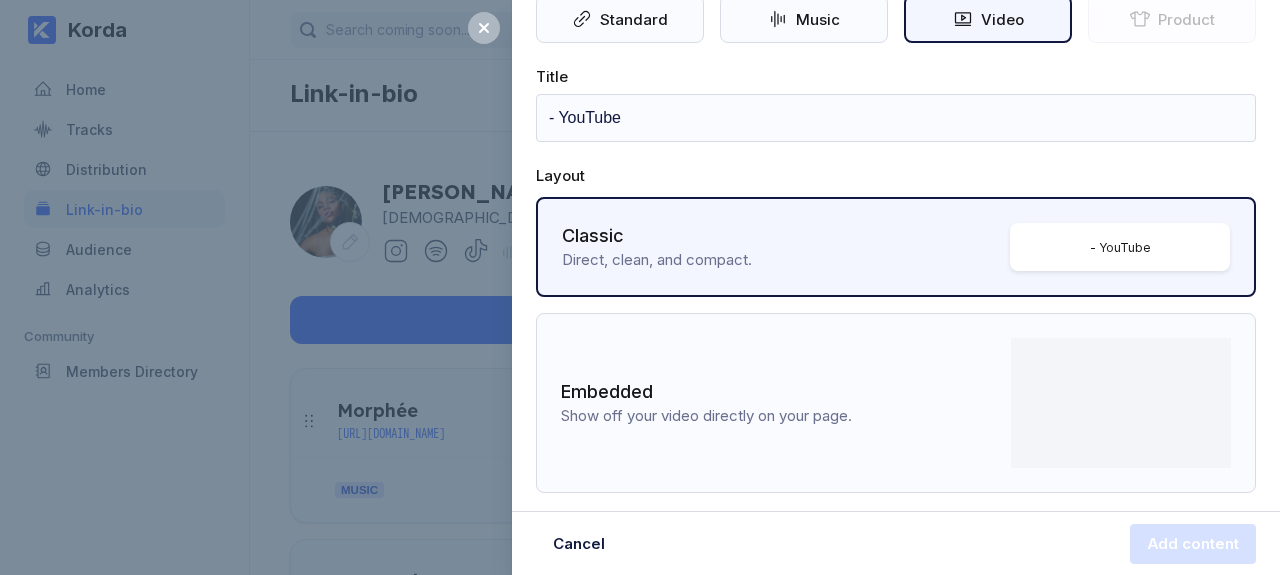 scroll, scrollTop: 27, scrollLeft: 0, axis: vertical 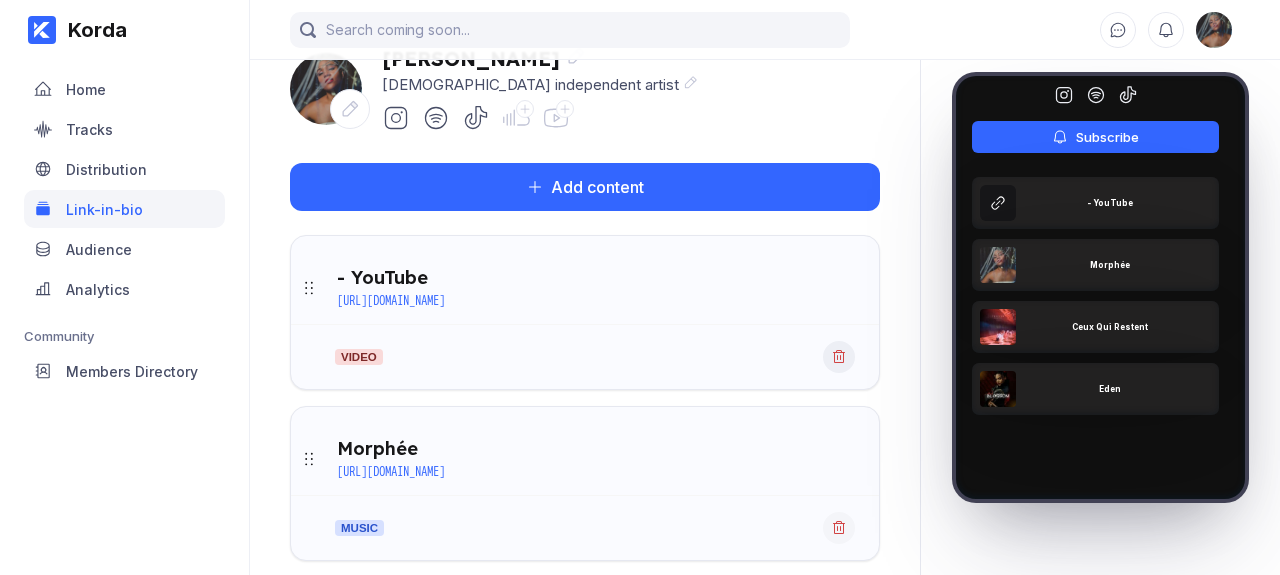 click 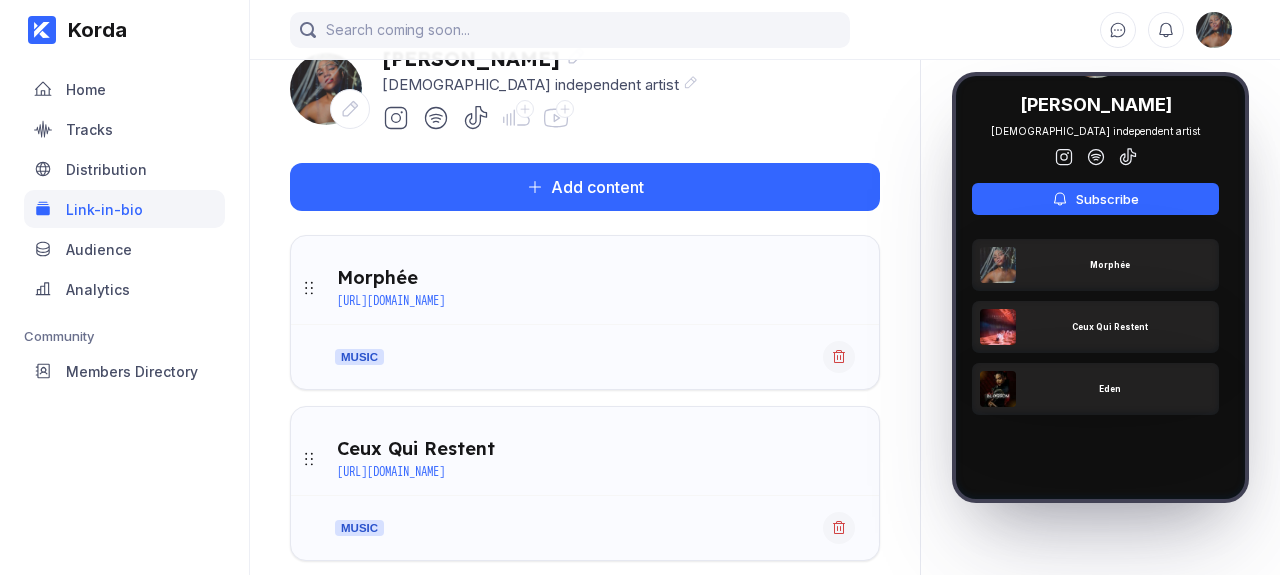 scroll, scrollTop: 130, scrollLeft: 0, axis: vertical 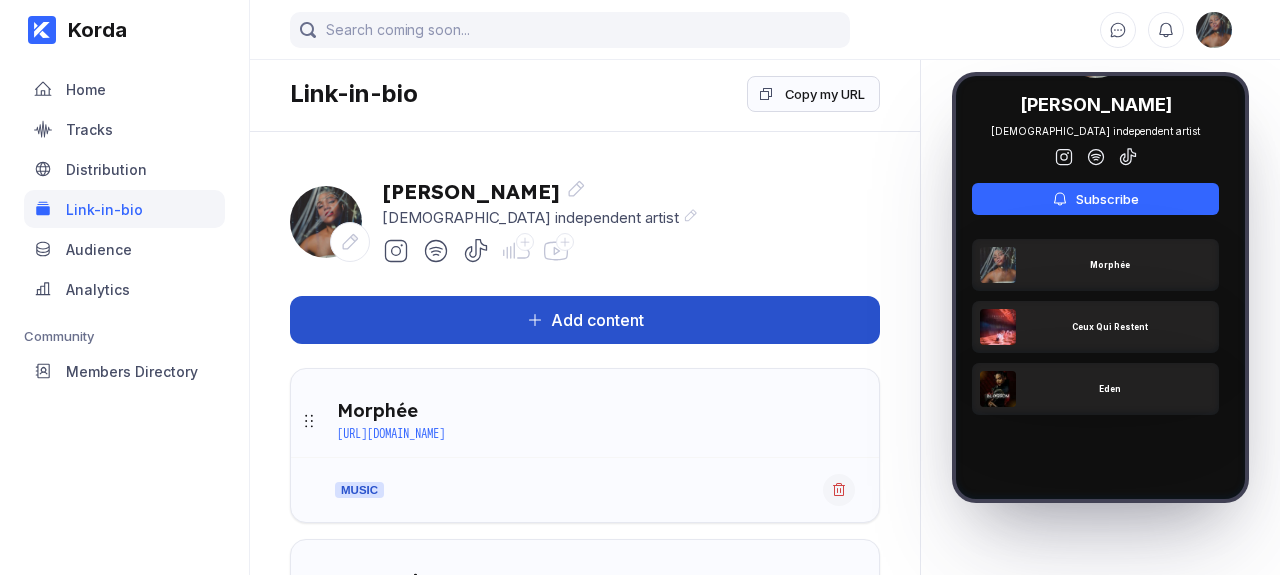 click on "Add content" at bounding box center (585, 320) 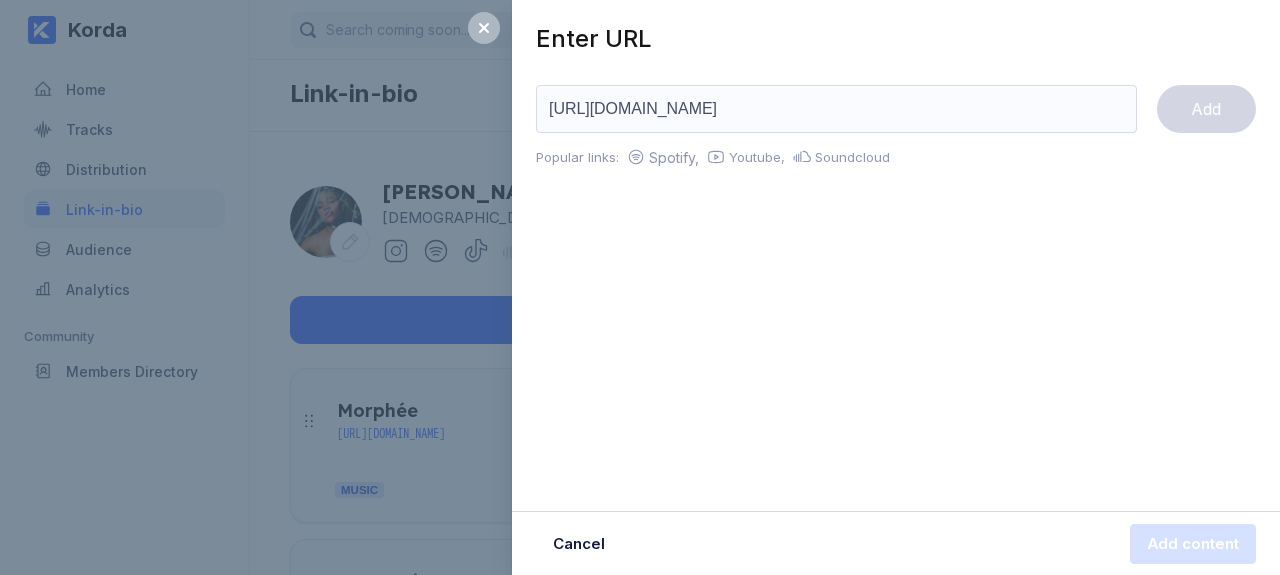 scroll, scrollTop: 0, scrollLeft: 78, axis: horizontal 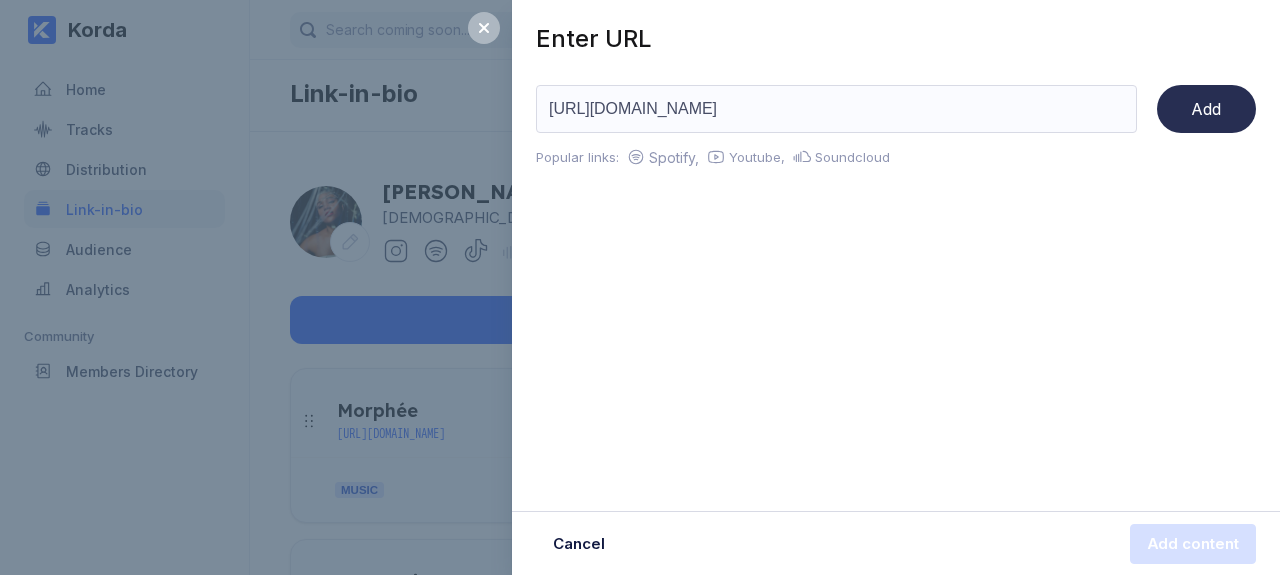 type on "[URL][DOMAIN_NAME]" 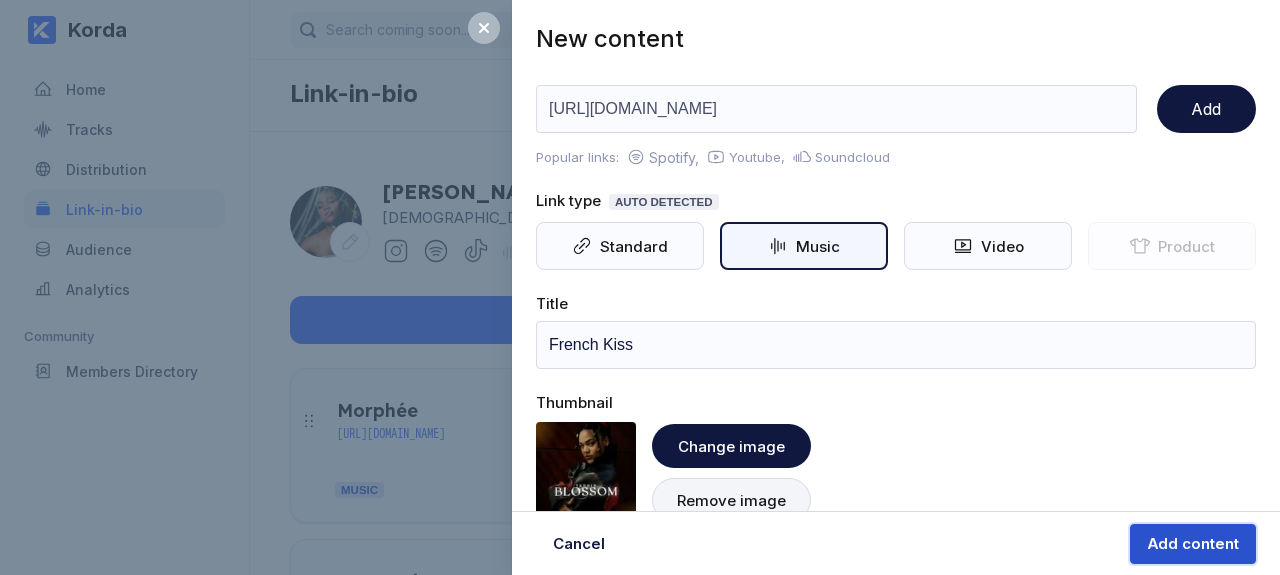 click on "Add content" at bounding box center (1193, 544) 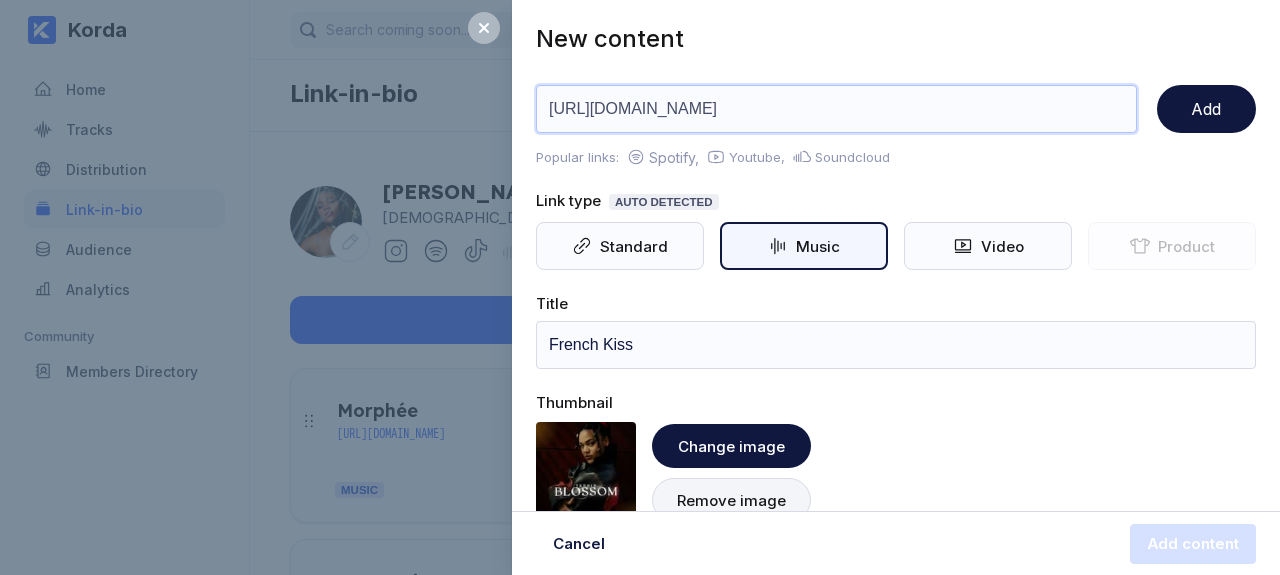 scroll, scrollTop: 192, scrollLeft: 0, axis: vertical 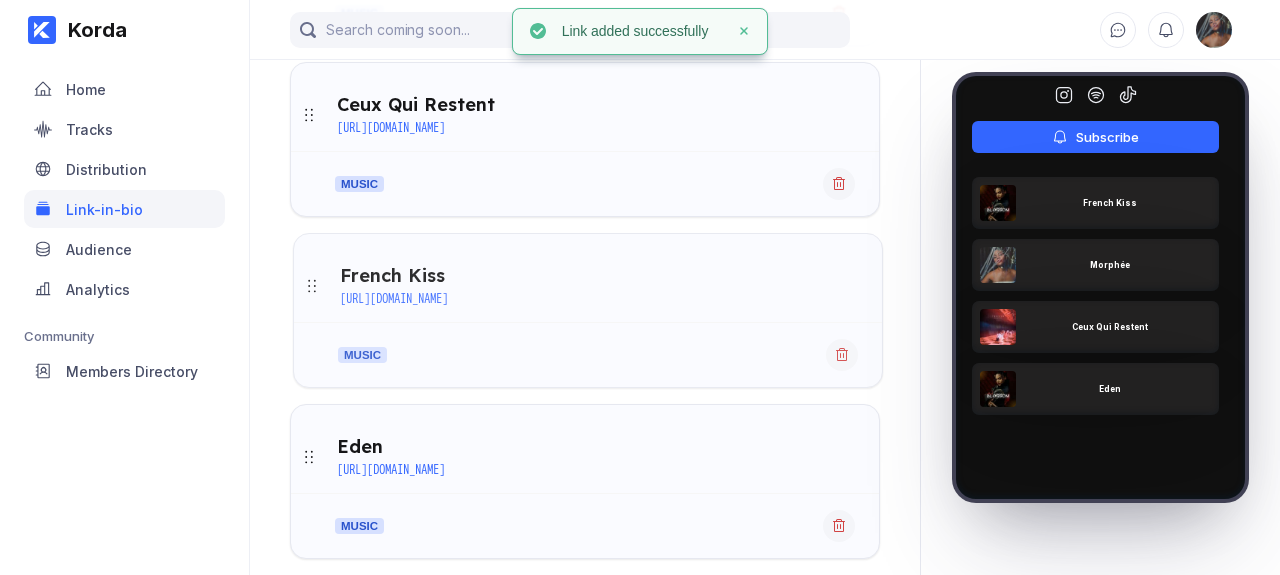 drag, startPoint x: 310, startPoint y: 146, endPoint x: 312, endPoint y: 289, distance: 143.01399 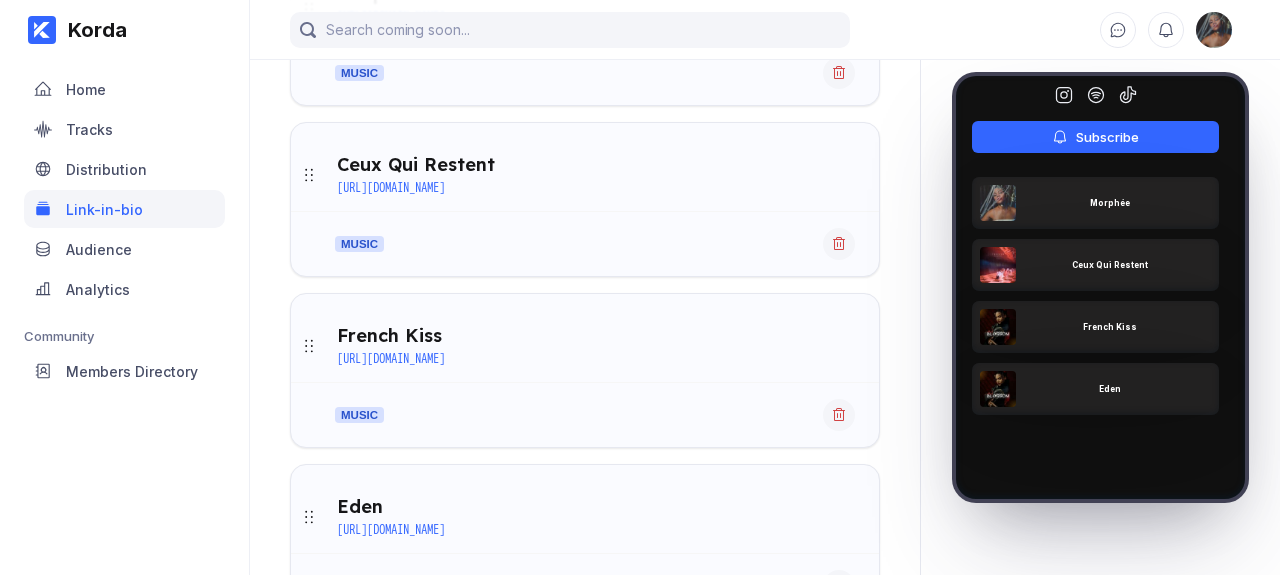 scroll, scrollTop: 452, scrollLeft: 0, axis: vertical 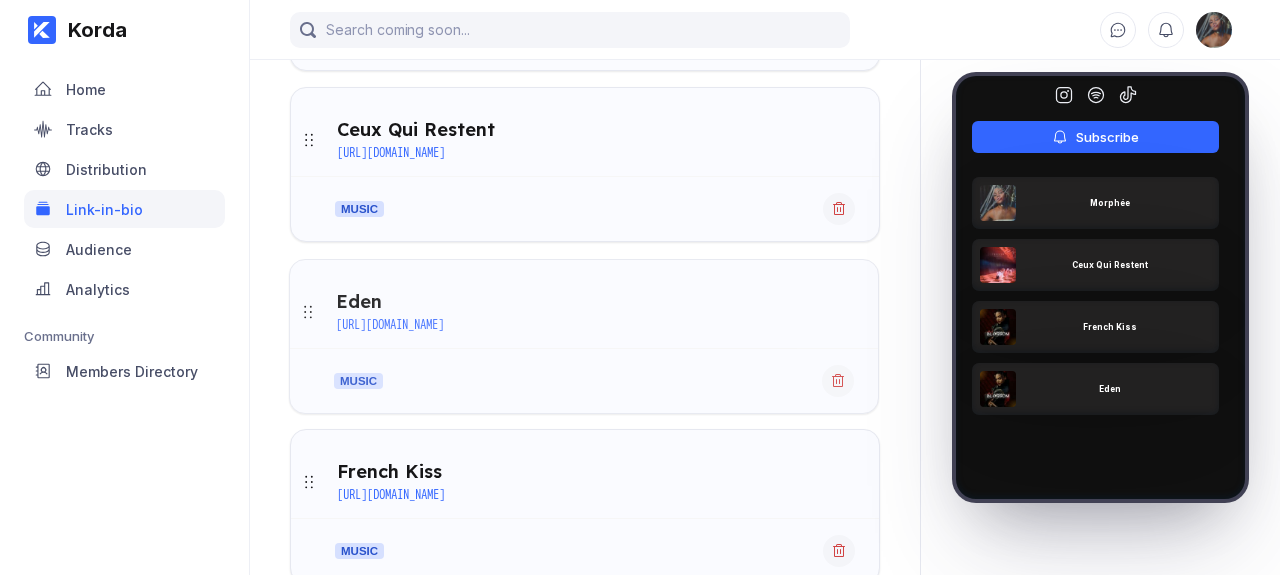 drag, startPoint x: 307, startPoint y: 449, endPoint x: 307, endPoint y: 309, distance: 140 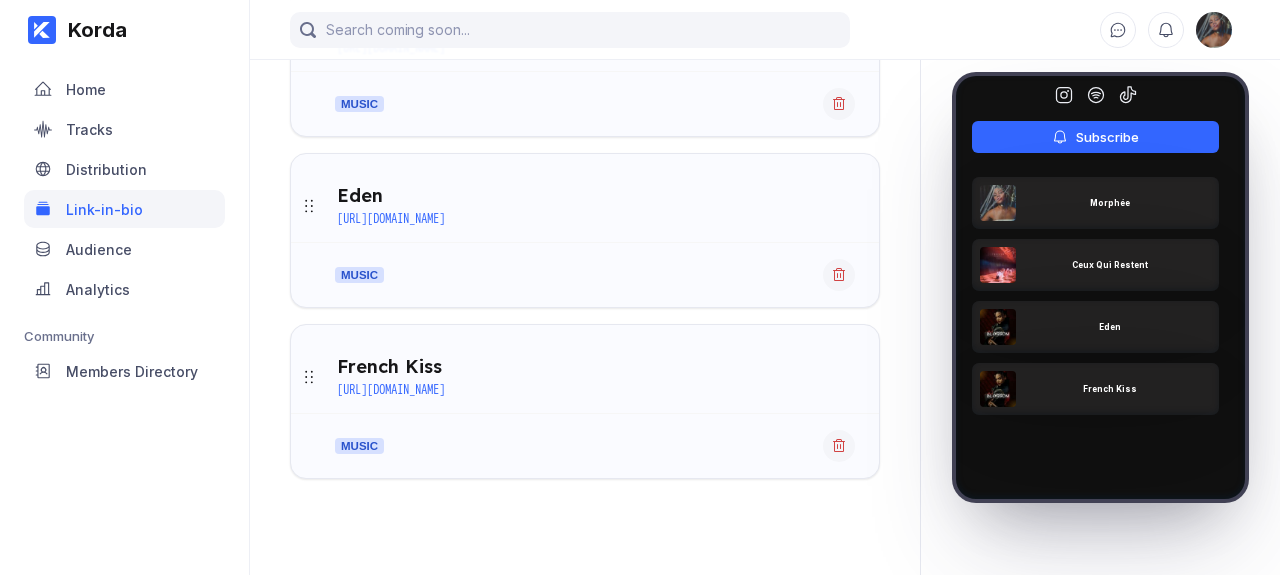 scroll, scrollTop: 0, scrollLeft: 0, axis: both 